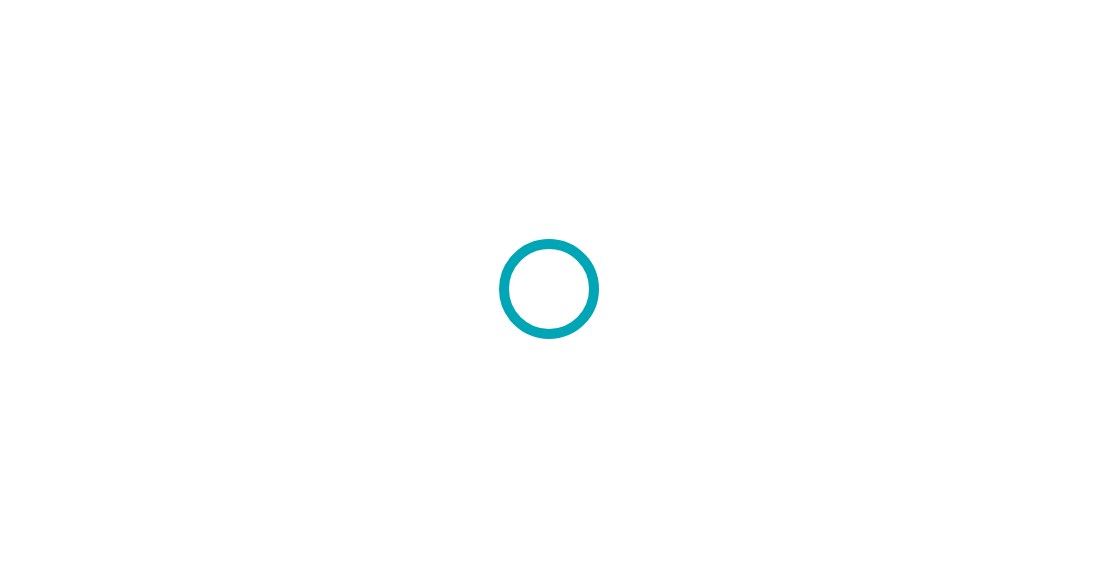 scroll, scrollTop: 0, scrollLeft: 0, axis: both 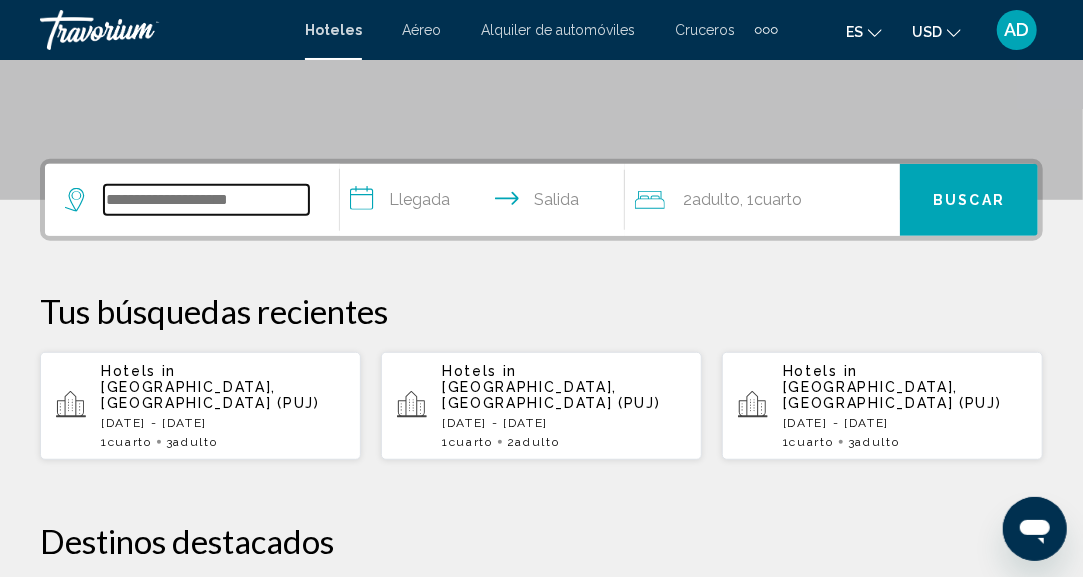 click at bounding box center (206, 200) 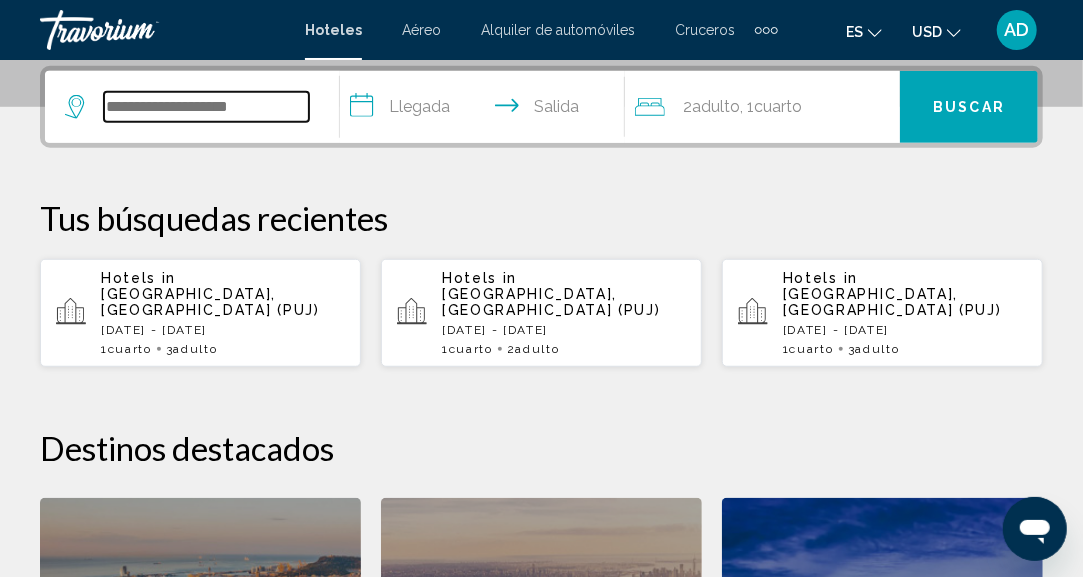 scroll, scrollTop: 493, scrollLeft: 0, axis: vertical 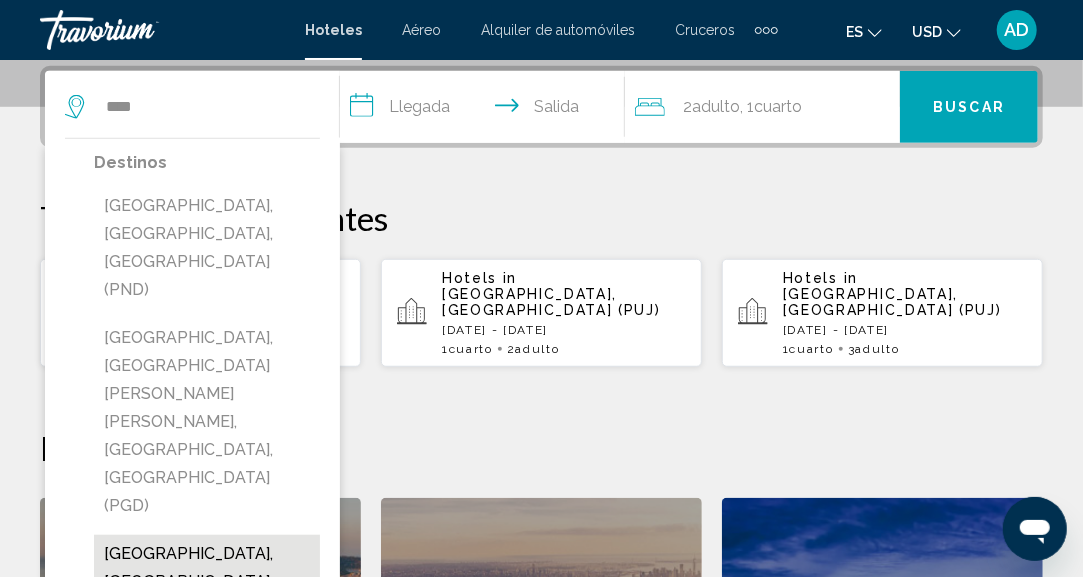 click on "[GEOGRAPHIC_DATA], [GEOGRAPHIC_DATA] (PUJ)" at bounding box center (207, 582) 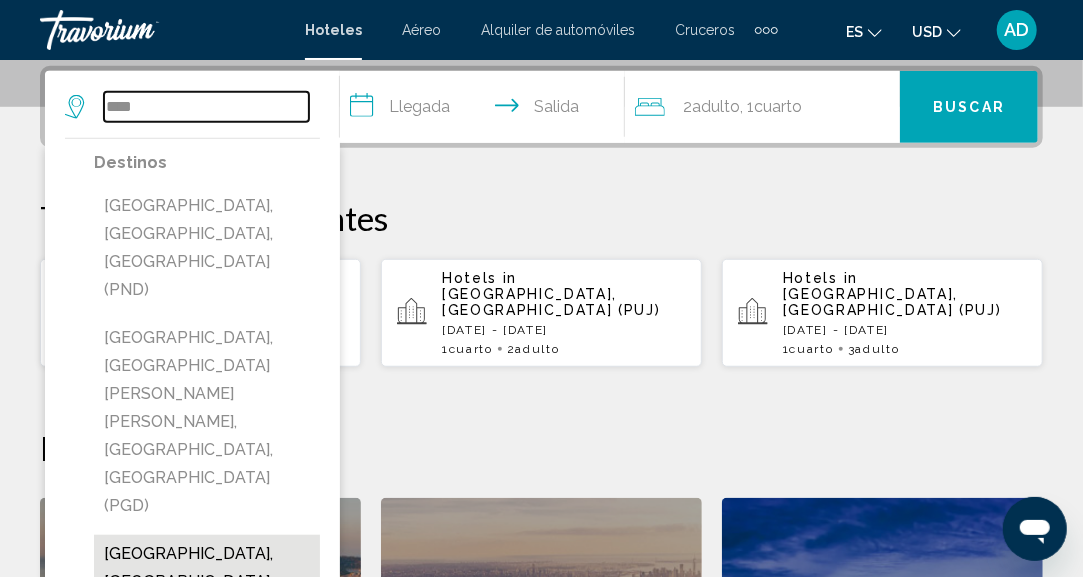 type on "**********" 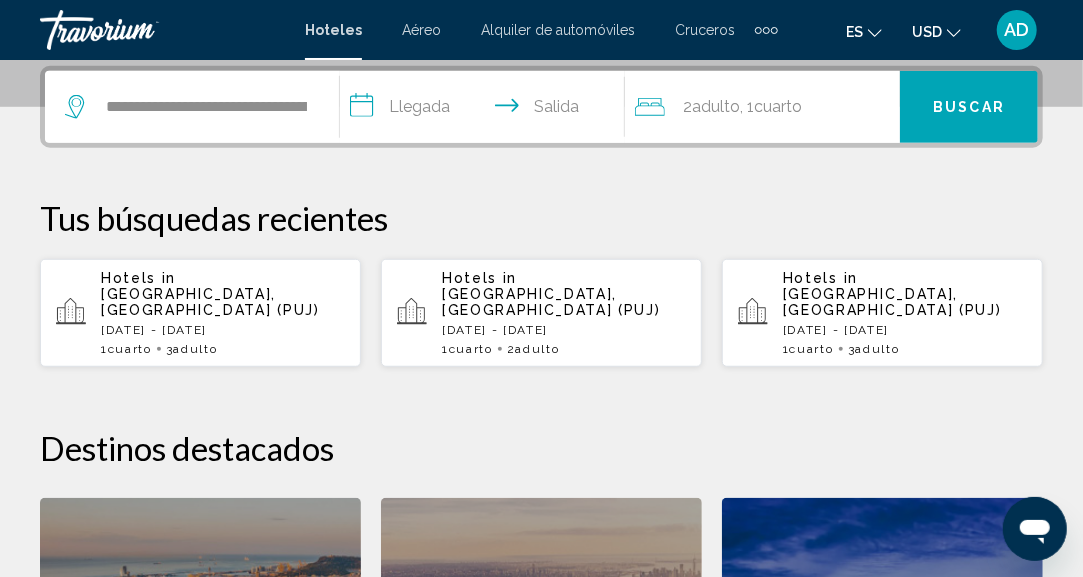 click on "**********" at bounding box center (486, 110) 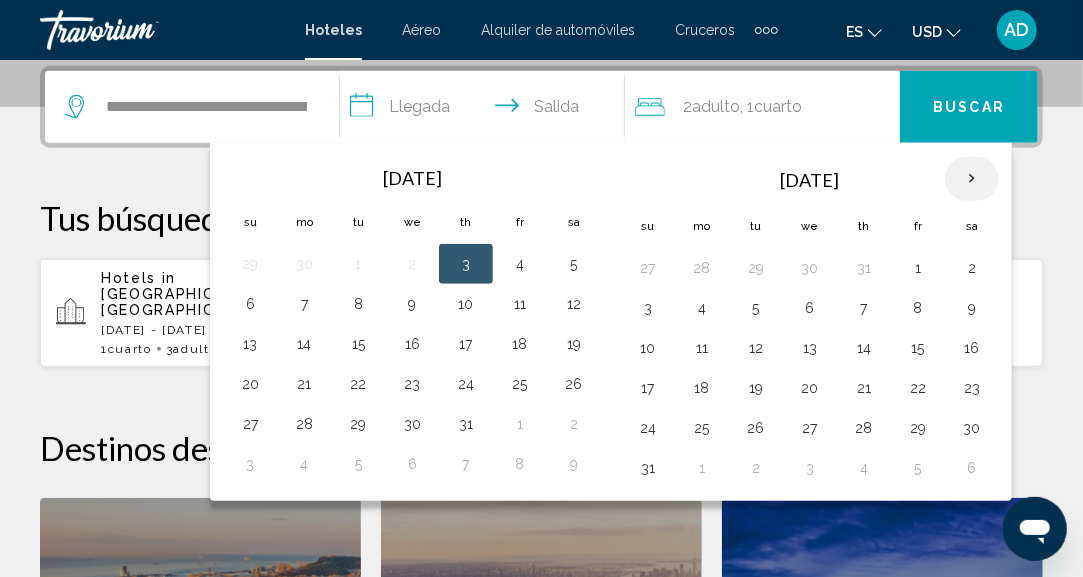 click at bounding box center [972, 179] 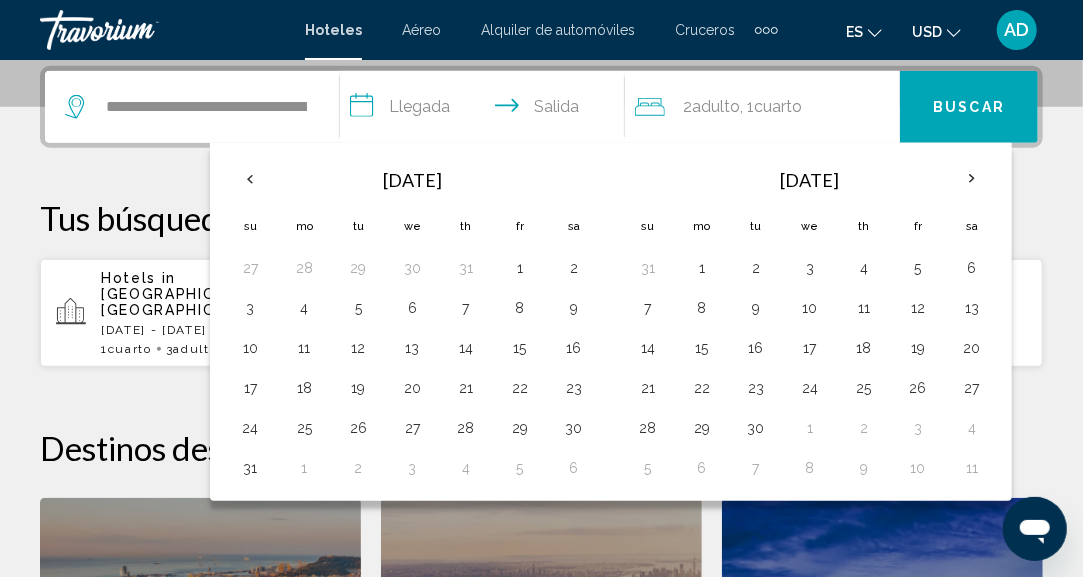 click at bounding box center (972, 179) 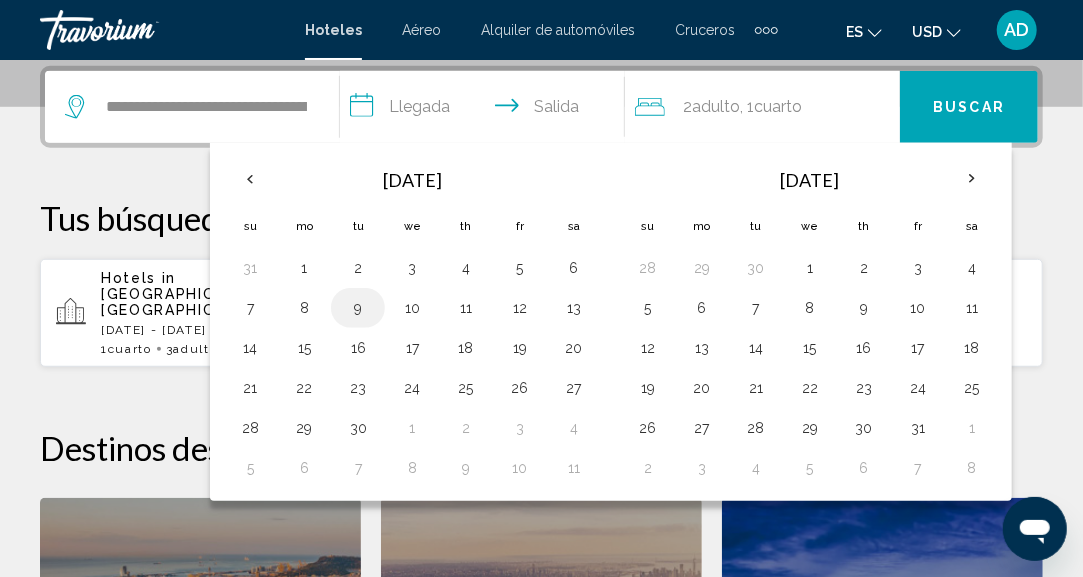 click on "9" at bounding box center (358, 308) 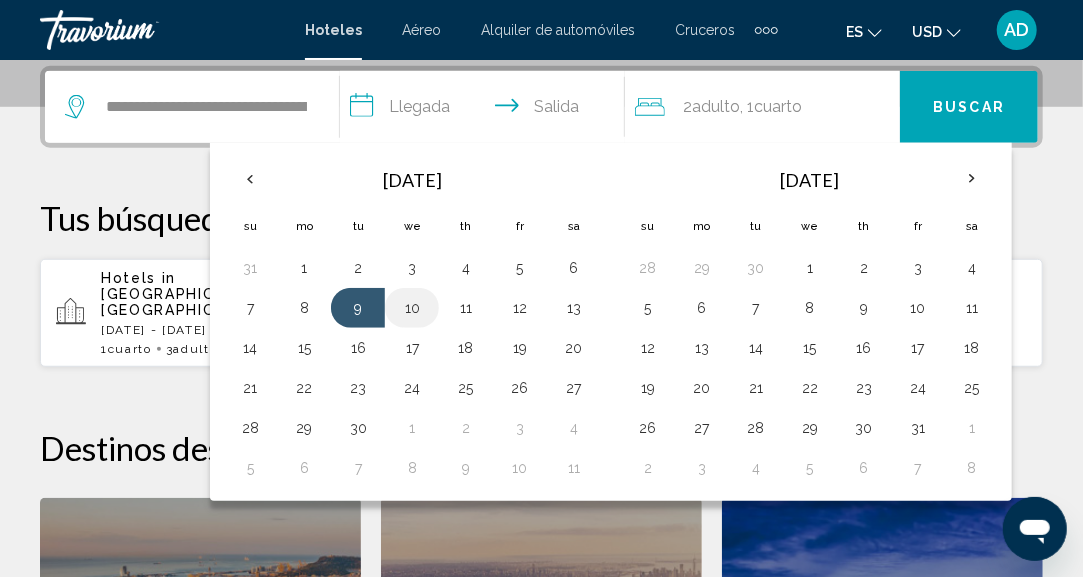 click on "10" at bounding box center [412, 308] 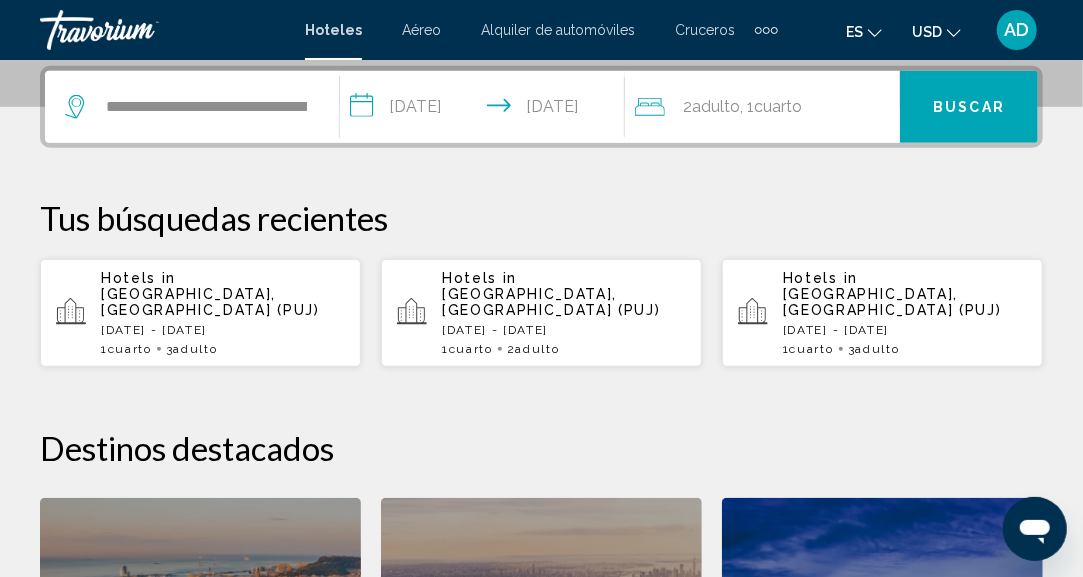 click on "2  Adulto Adulto , 1  Cuarto habitaciones" 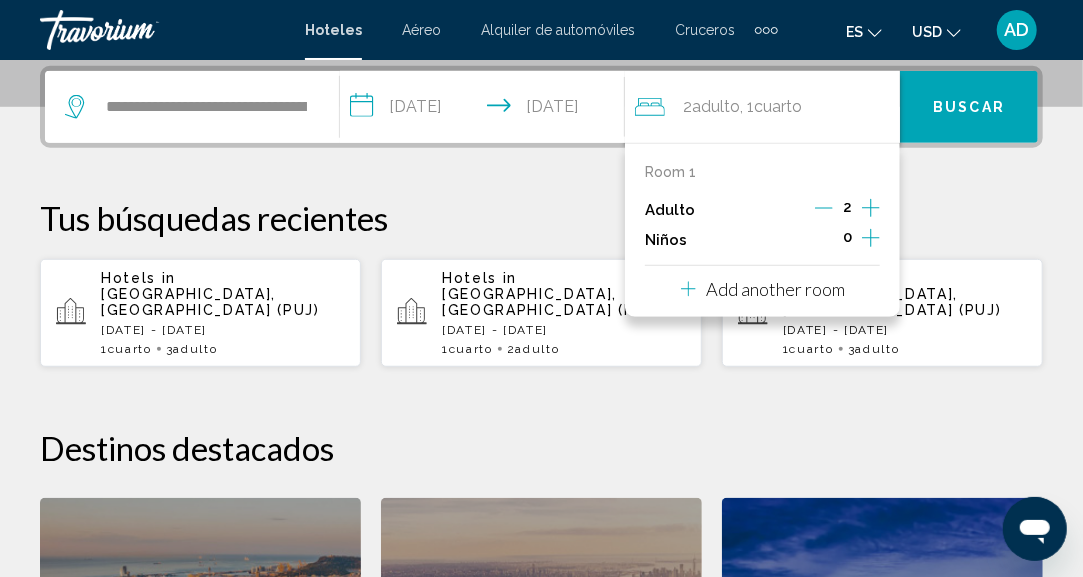 click 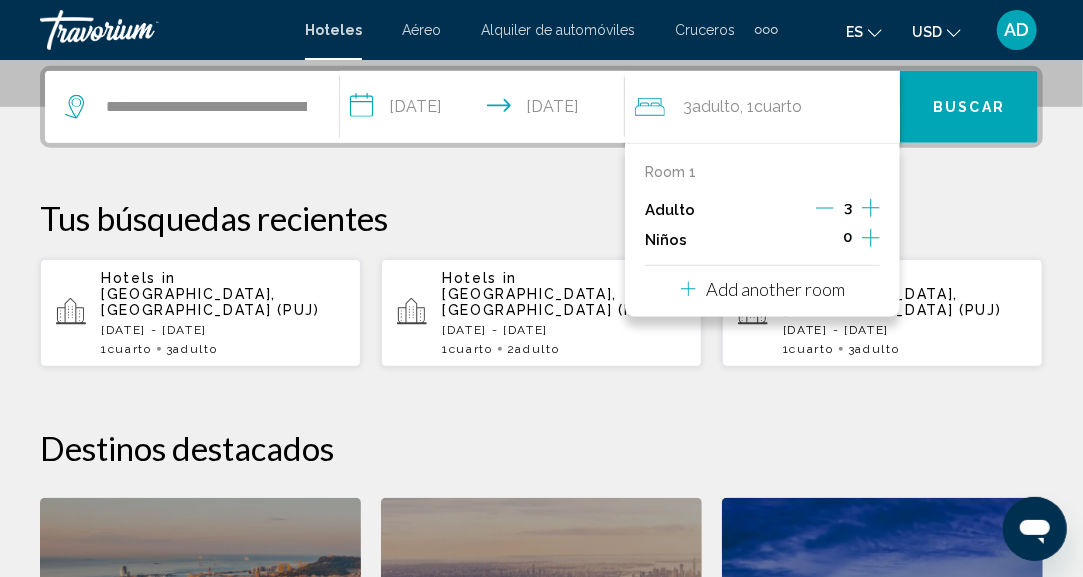 click on "Buscar" at bounding box center [969, 107] 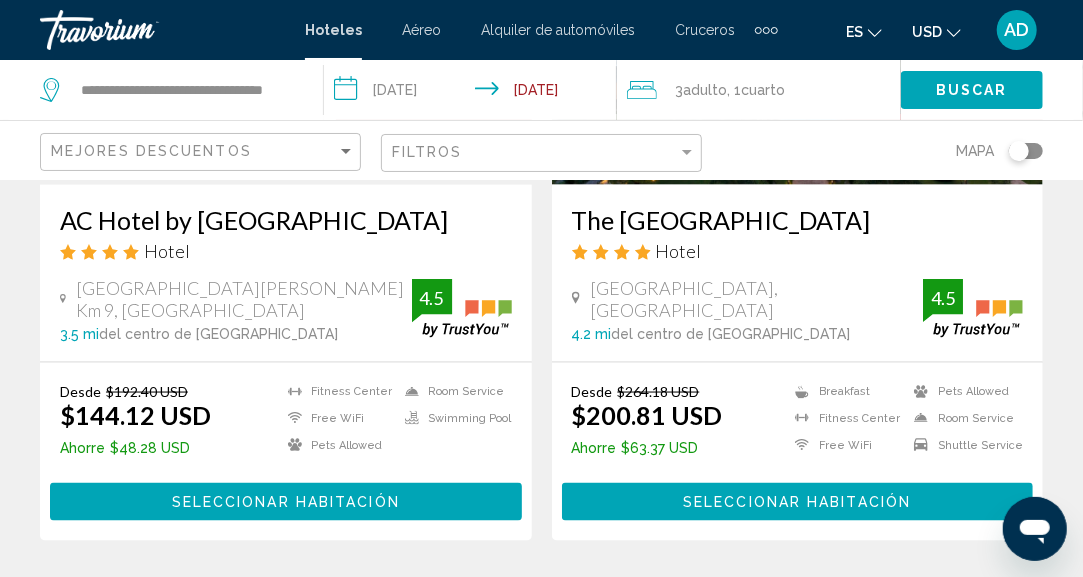 scroll, scrollTop: 500, scrollLeft: 0, axis: vertical 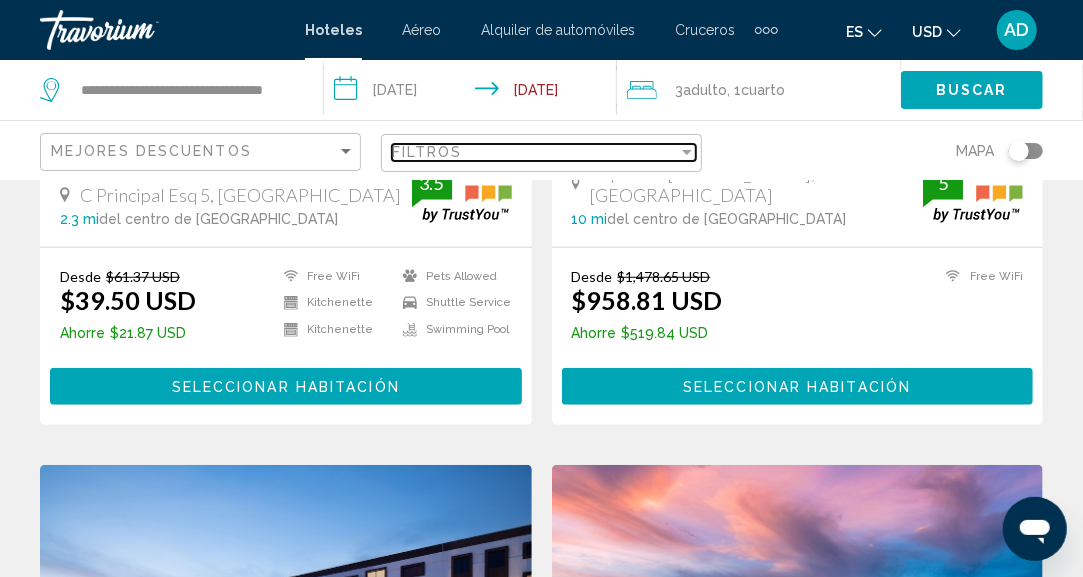 click on "Filtros" at bounding box center (535, 152) 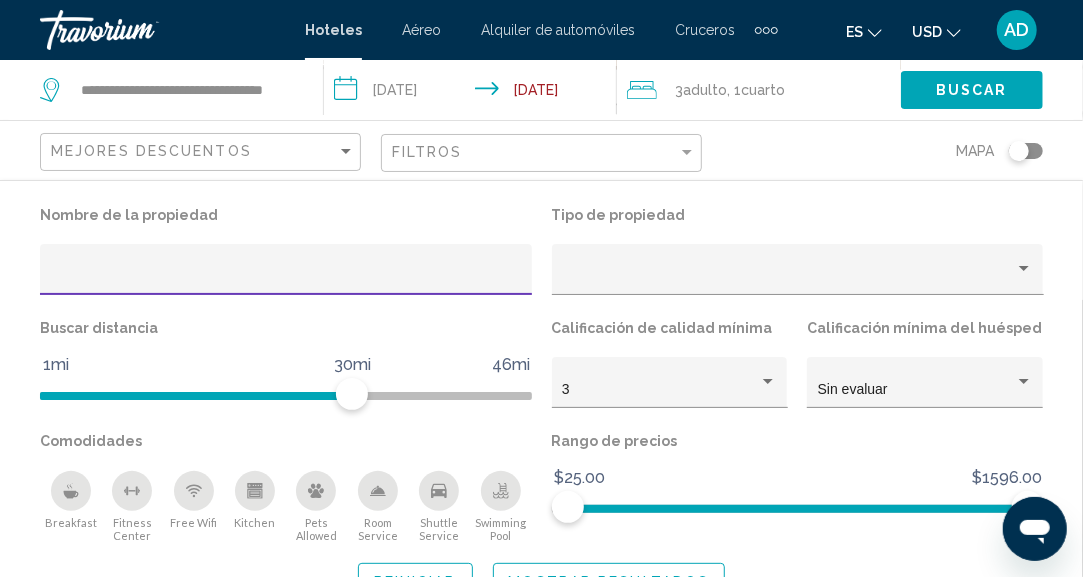 click at bounding box center (286, 277) 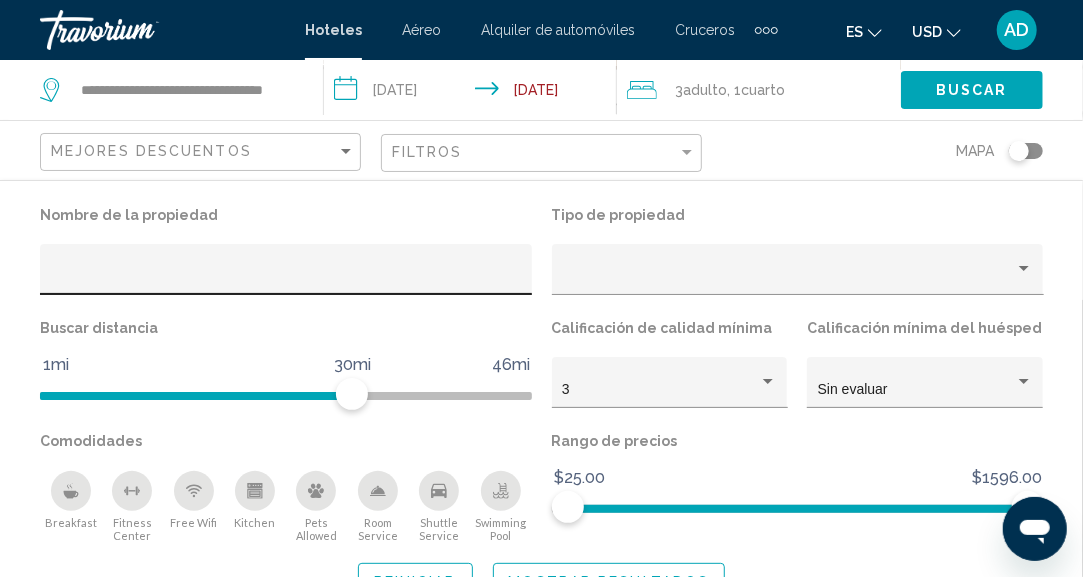click 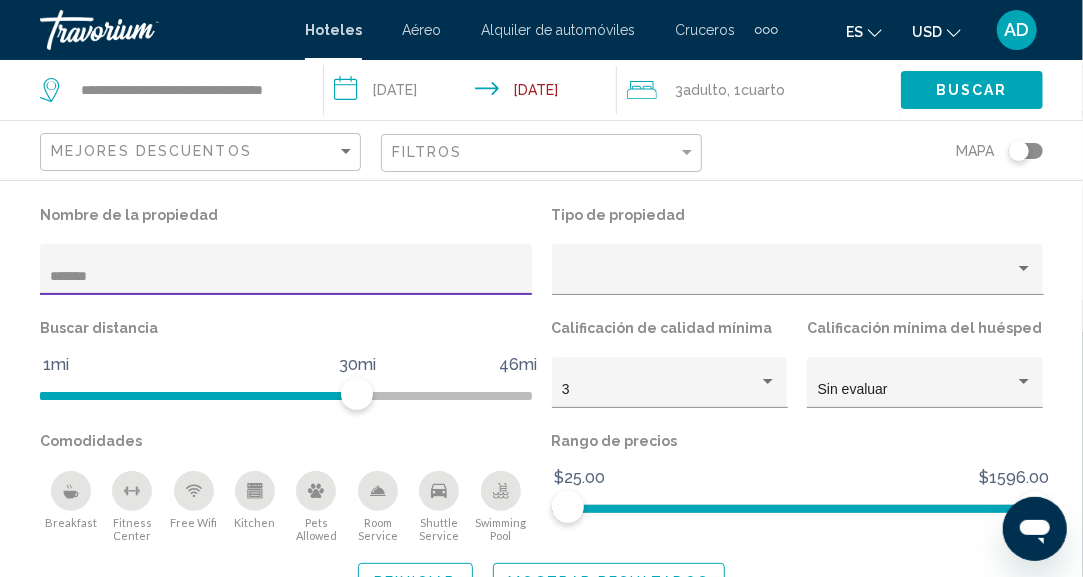scroll, scrollTop: 0, scrollLeft: 0, axis: both 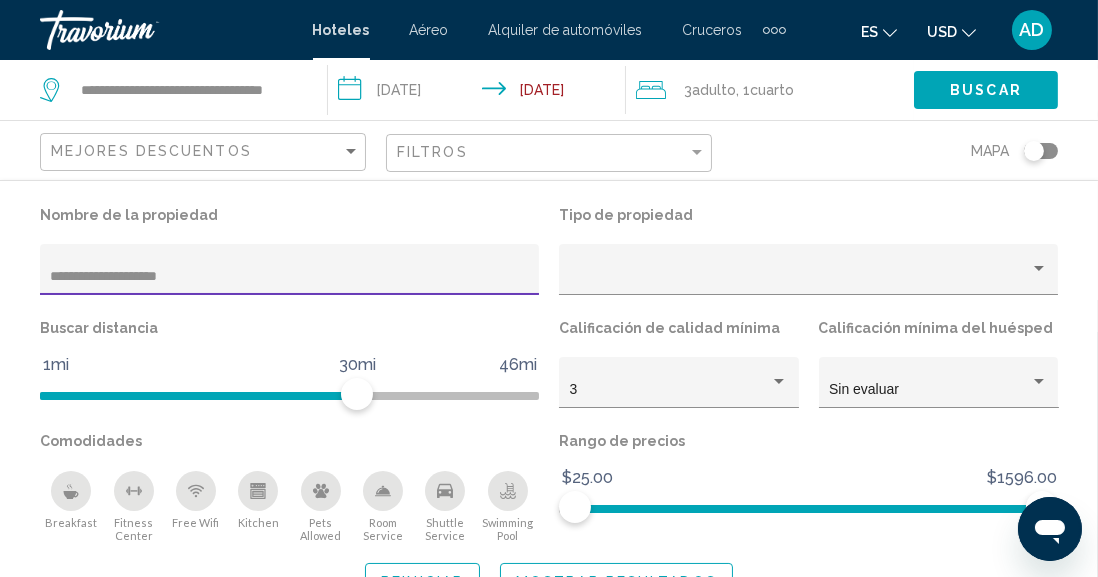 type on "**********" 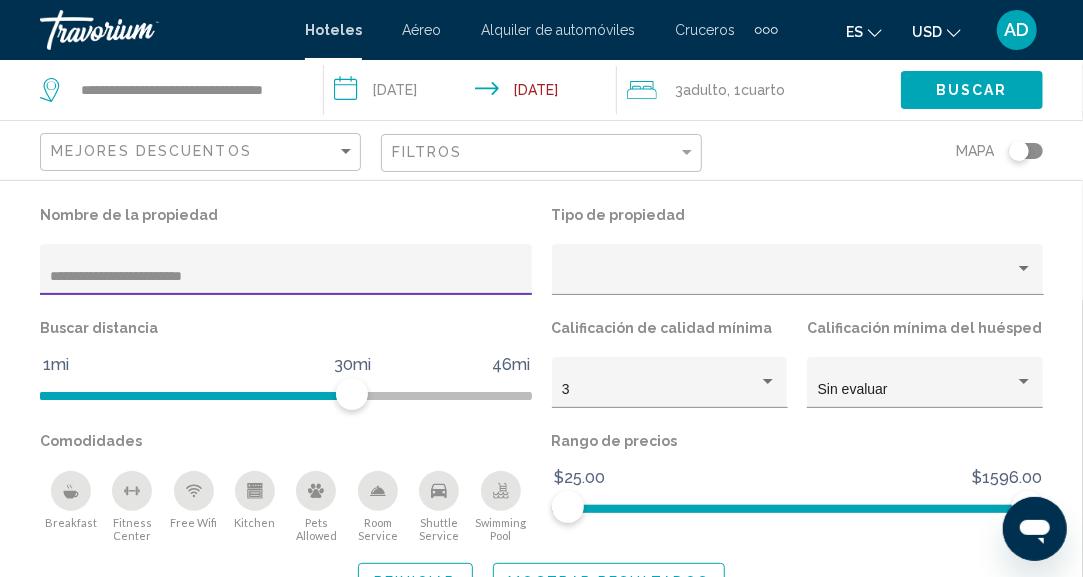 type on "**********" 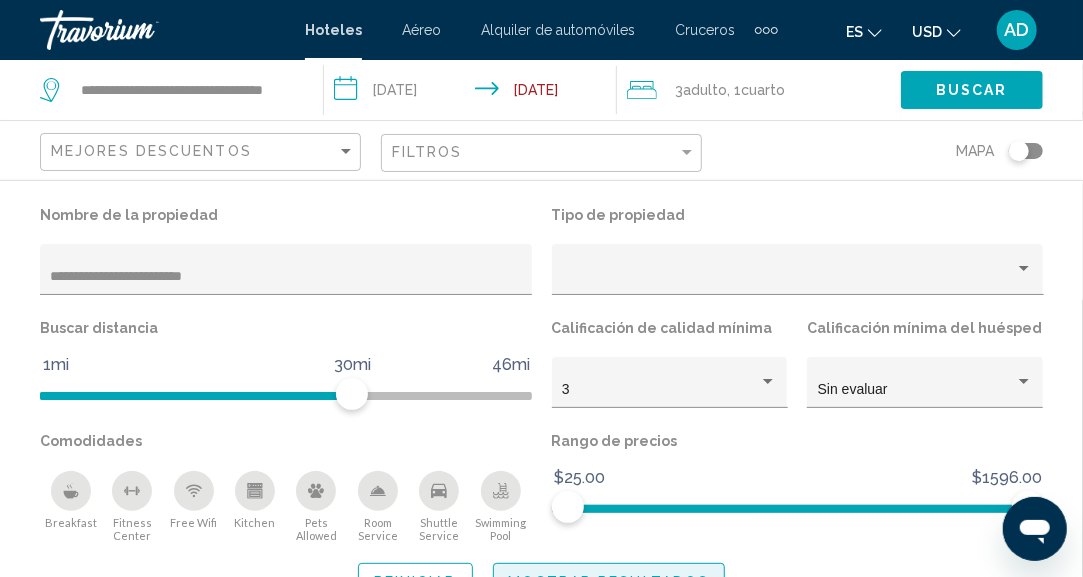 click on "Mostrar resultados" 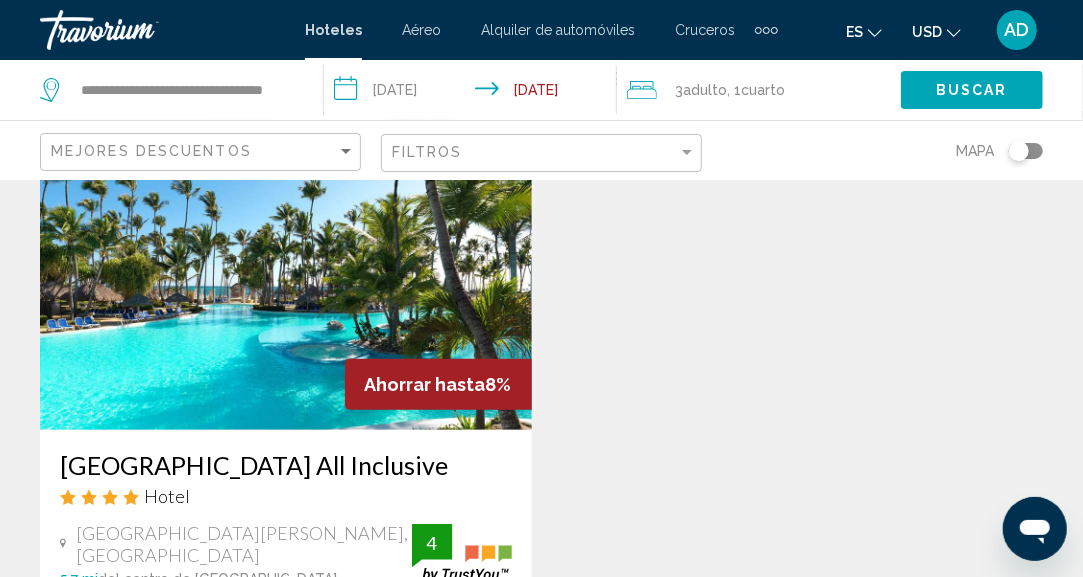 scroll, scrollTop: 0, scrollLeft: 0, axis: both 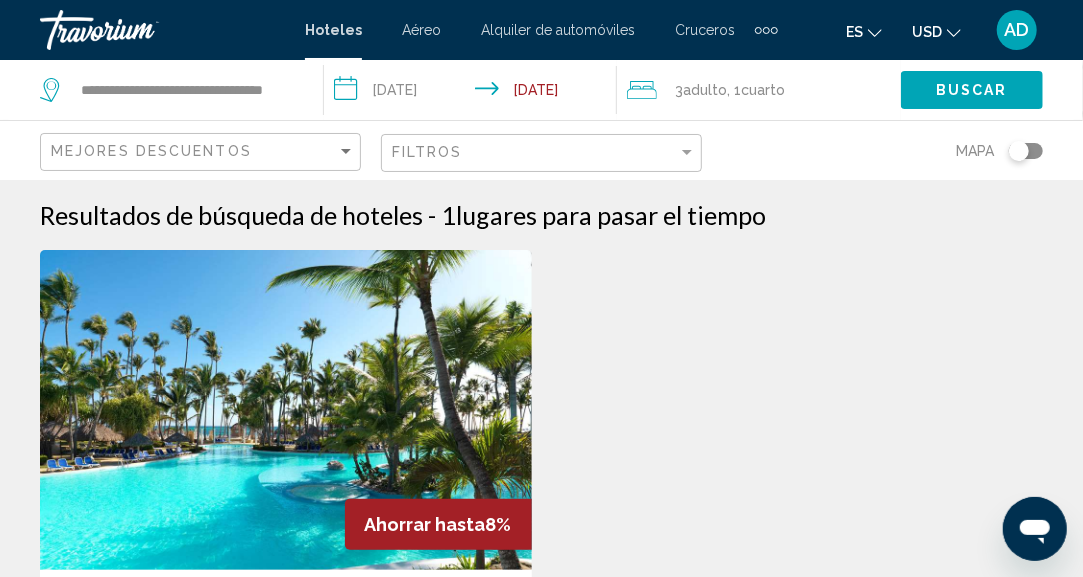 click on "Filtros" 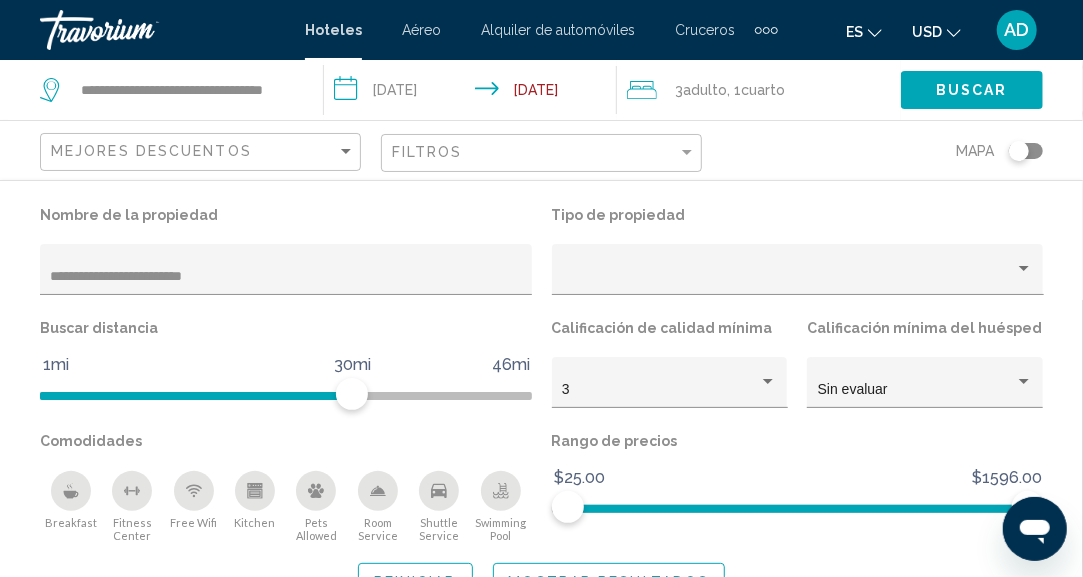 drag, startPoint x: 262, startPoint y: 260, endPoint x: 0, endPoint y: 232, distance: 263.49194 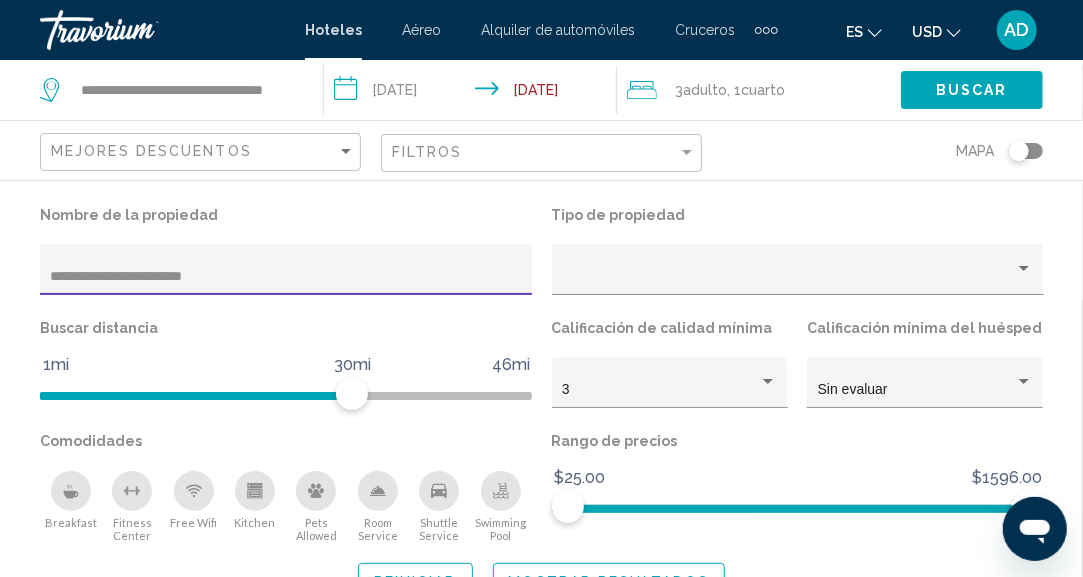 drag, startPoint x: 252, startPoint y: 282, endPoint x: 0, endPoint y: 223, distance: 258.8146 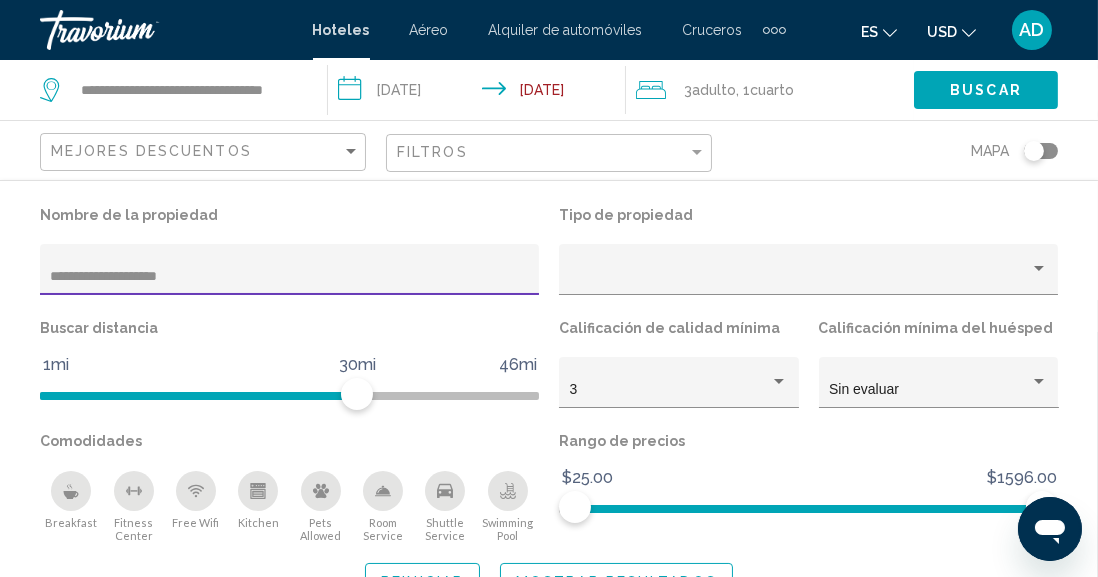 type on "**********" 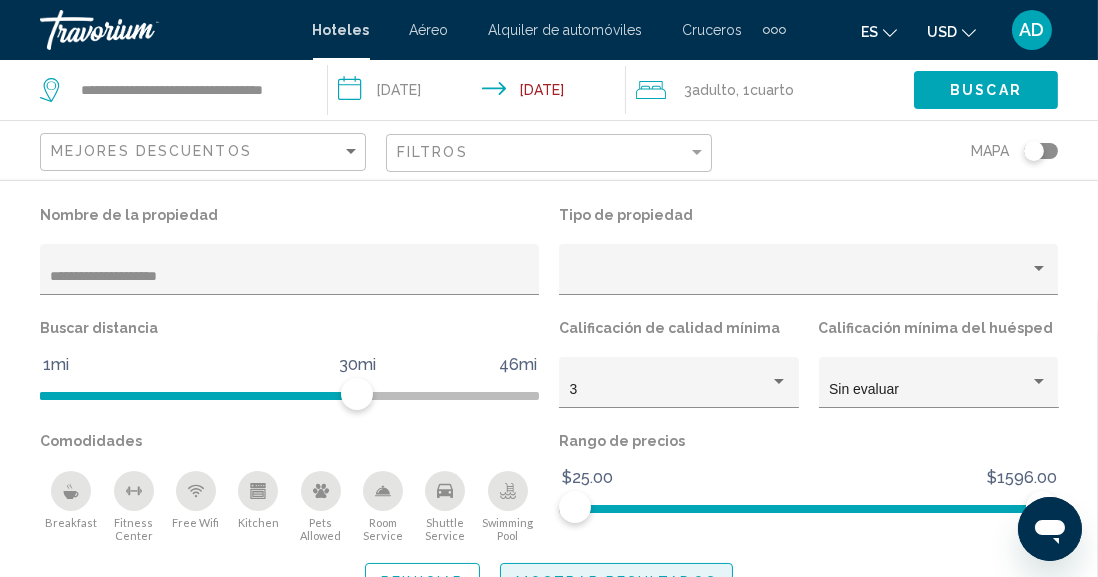 click on "Mostrar resultados" 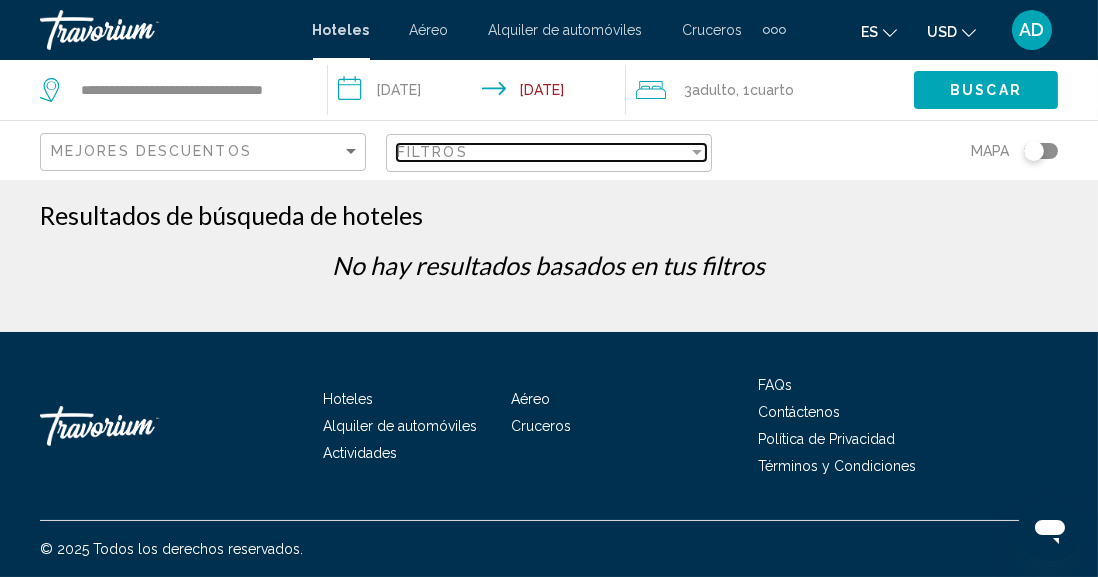 click on "Filtros" at bounding box center (542, 152) 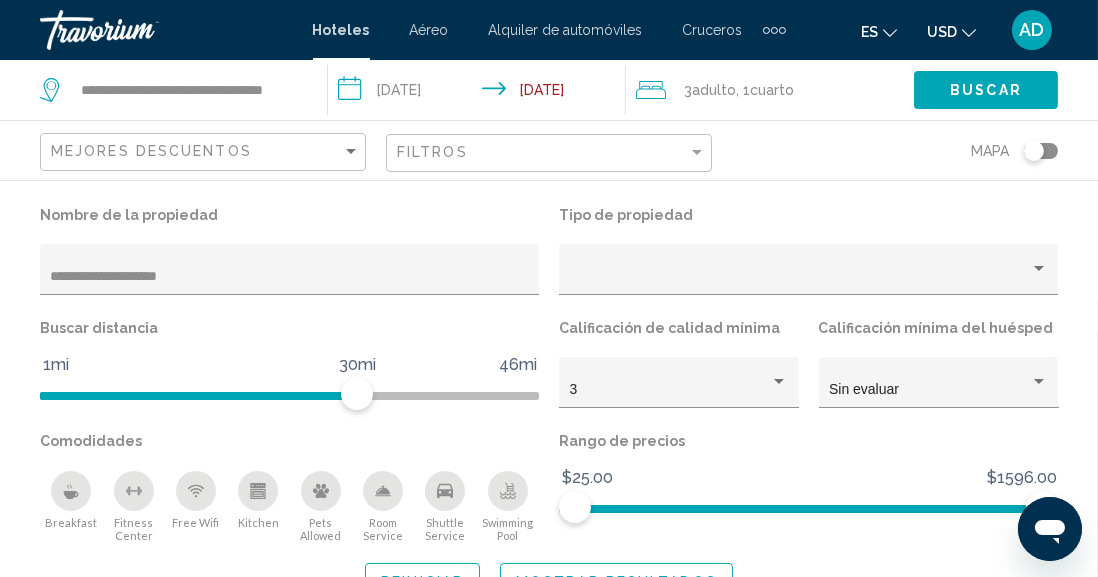 drag, startPoint x: 231, startPoint y: 265, endPoint x: 0, endPoint y: 235, distance: 232.93991 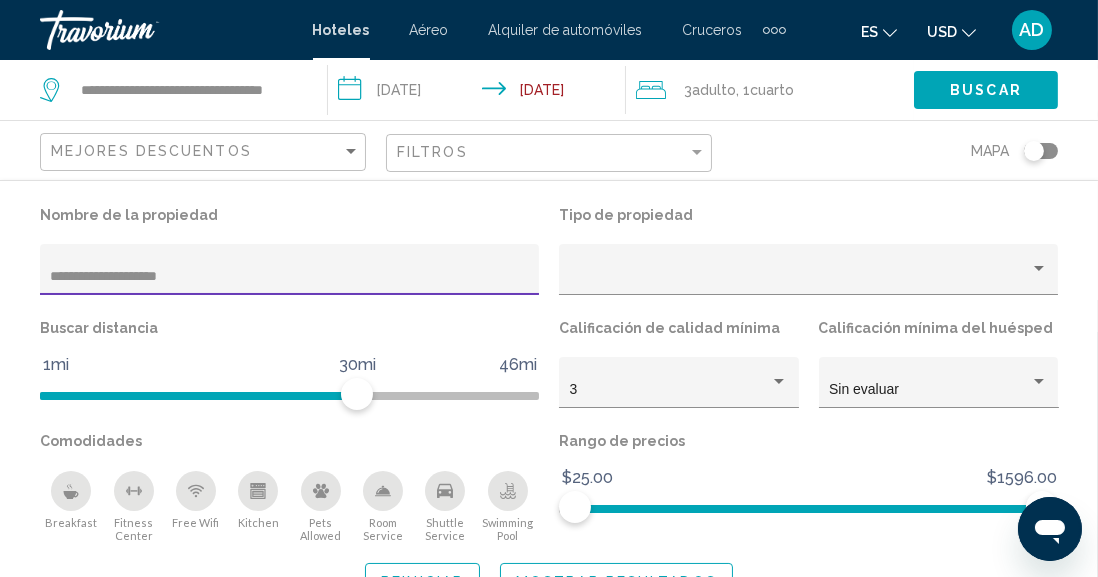 drag, startPoint x: 241, startPoint y: 273, endPoint x: 101, endPoint y: 283, distance: 140.35669 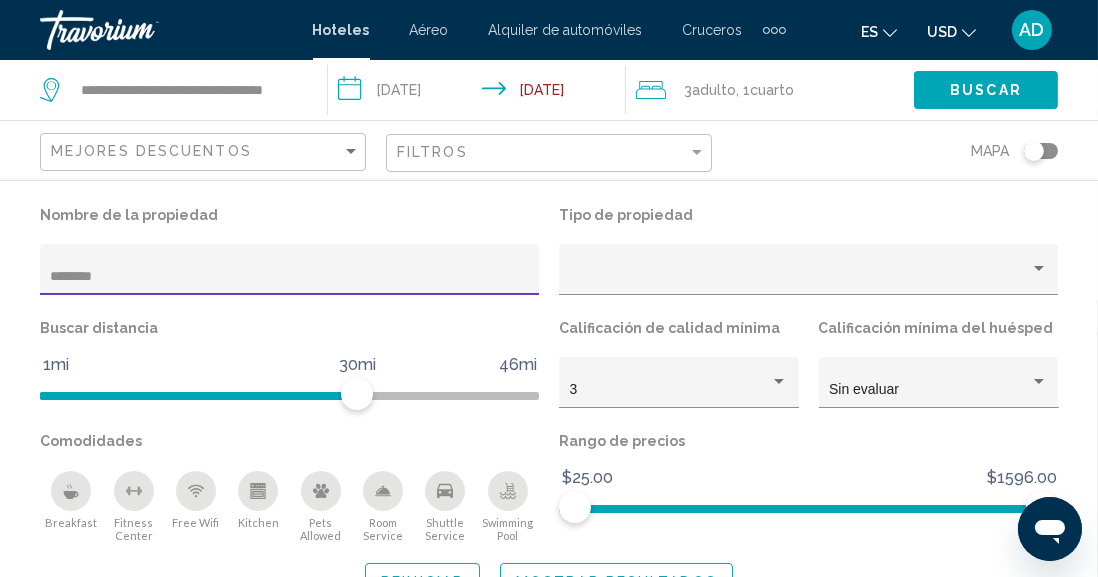 type on "*******" 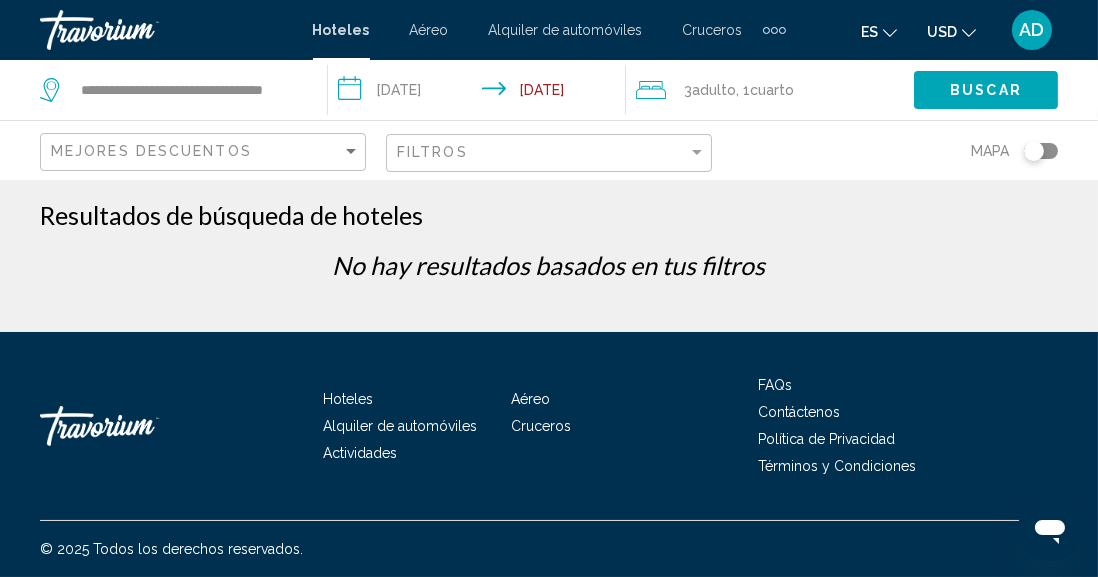 click on "Filtros" 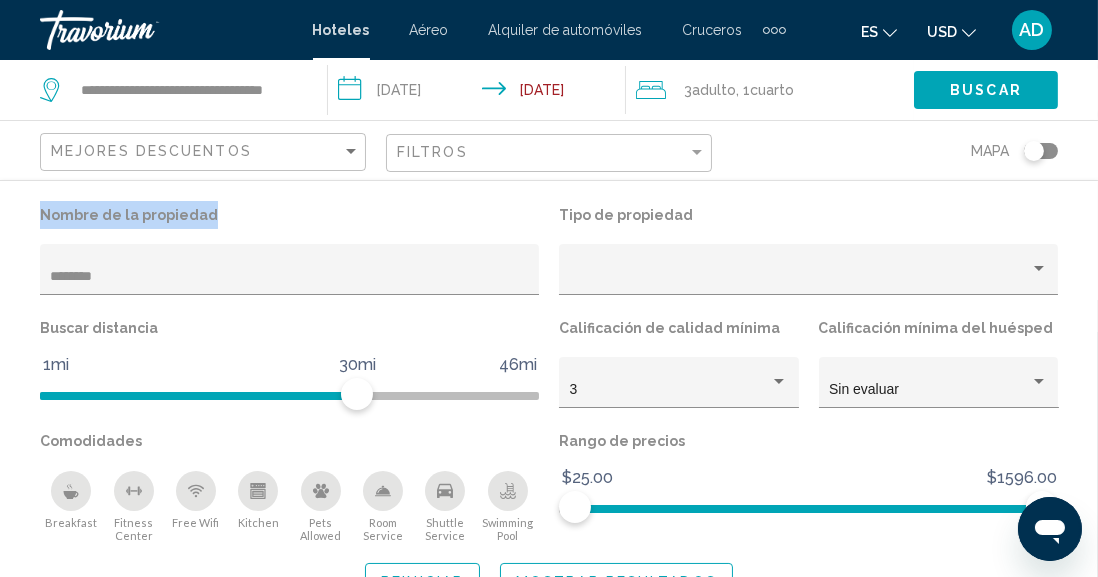 drag, startPoint x: 273, startPoint y: 289, endPoint x: 0, endPoint y: 205, distance: 285.6309 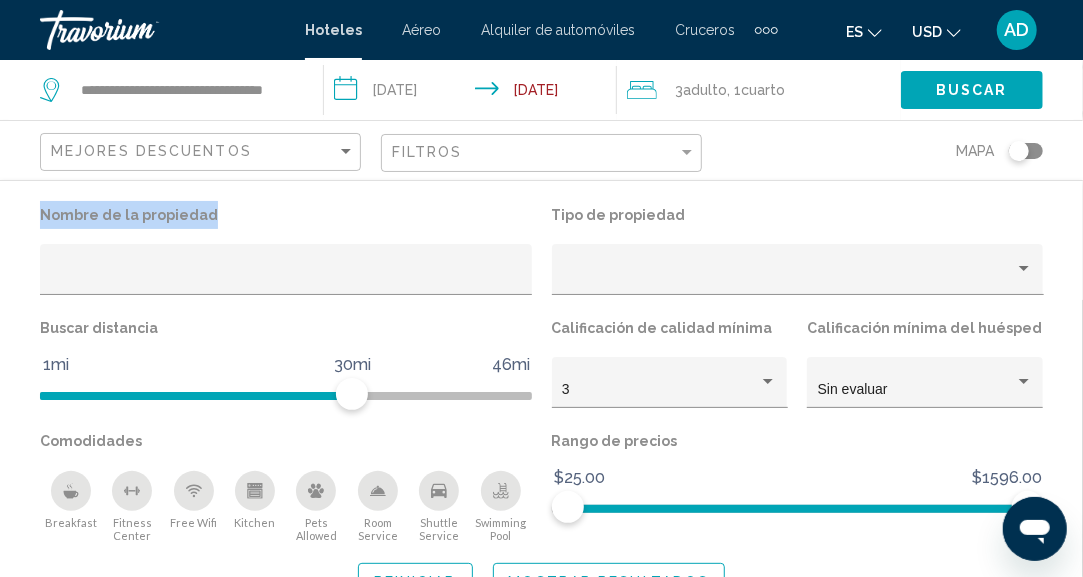click on "Reiniciar" 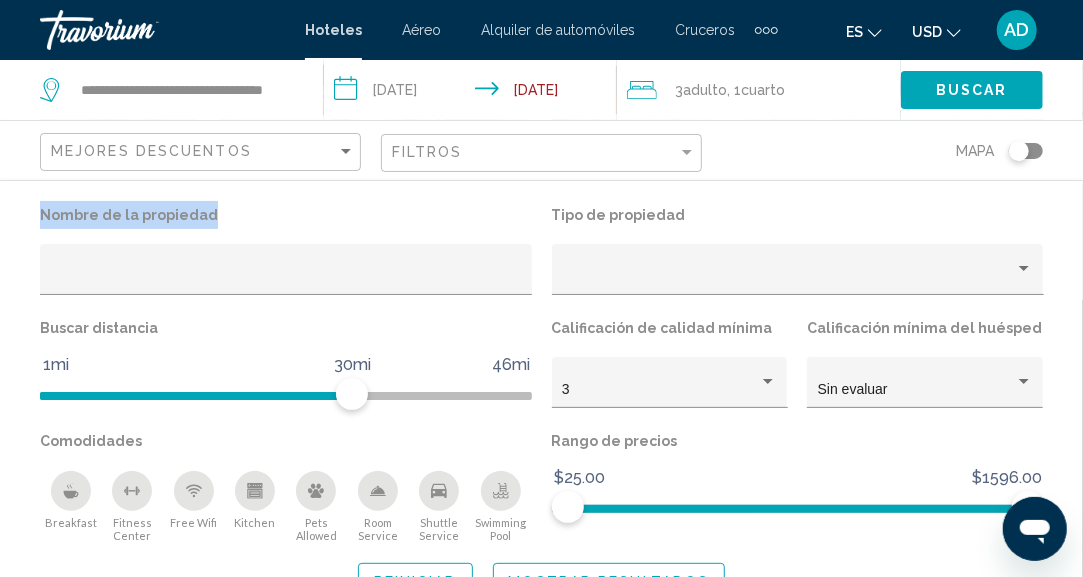 scroll, scrollTop: 300, scrollLeft: 0, axis: vertical 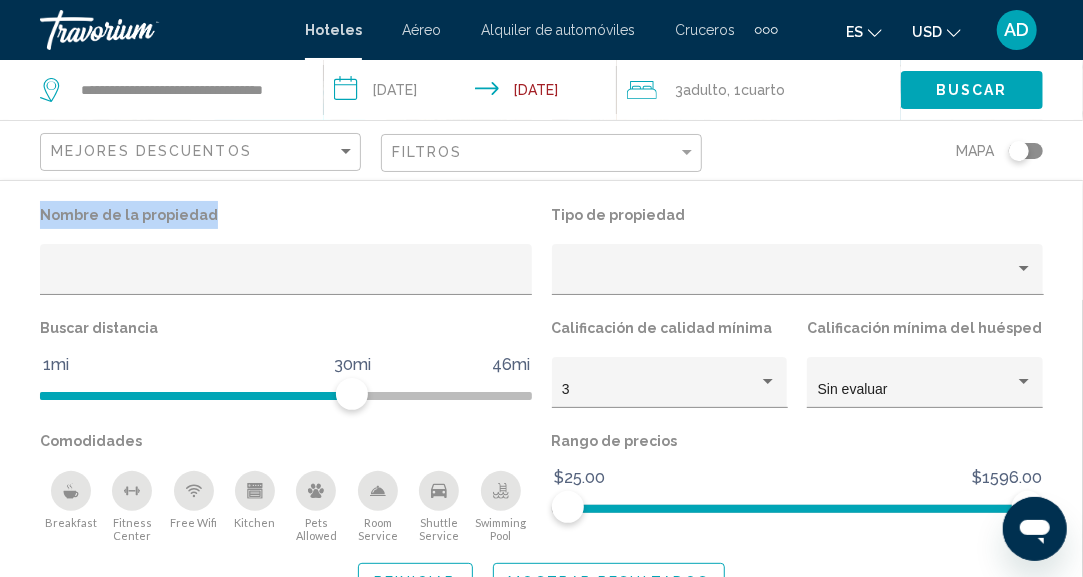 click on "Mostrar resultados" 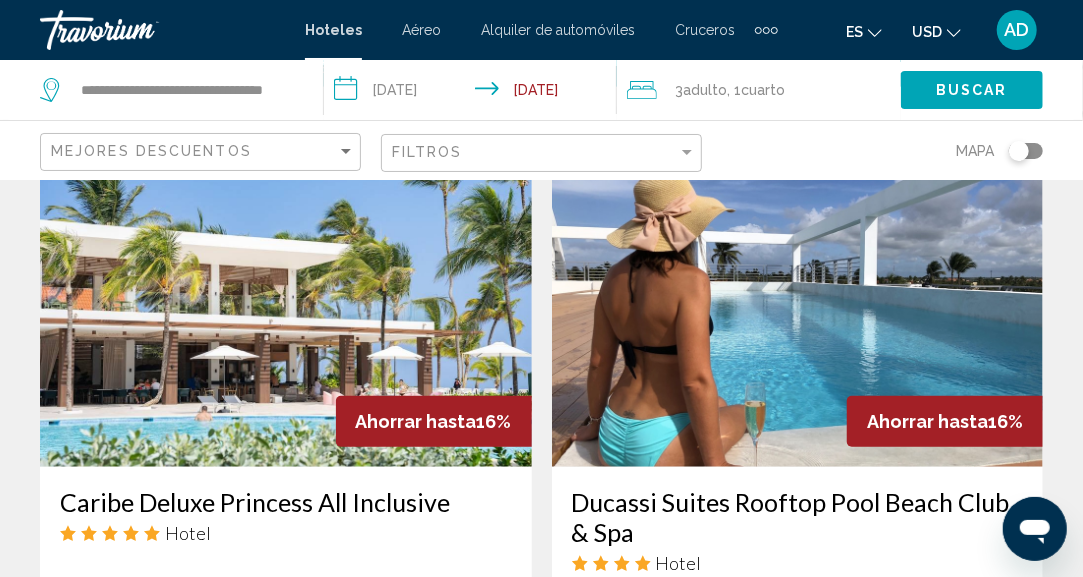 scroll, scrollTop: 3800, scrollLeft: 0, axis: vertical 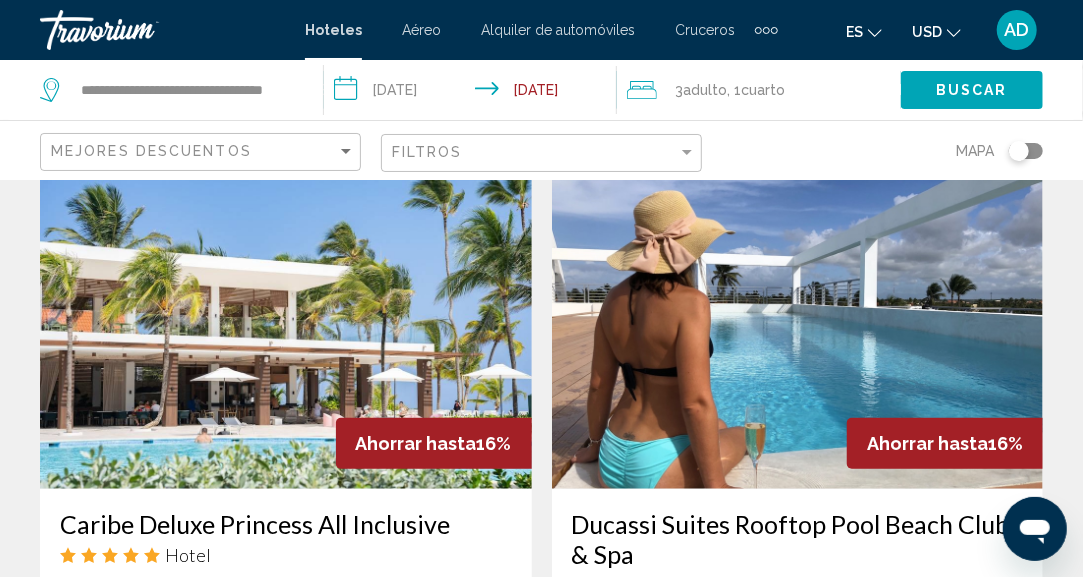 click at bounding box center [286, 329] 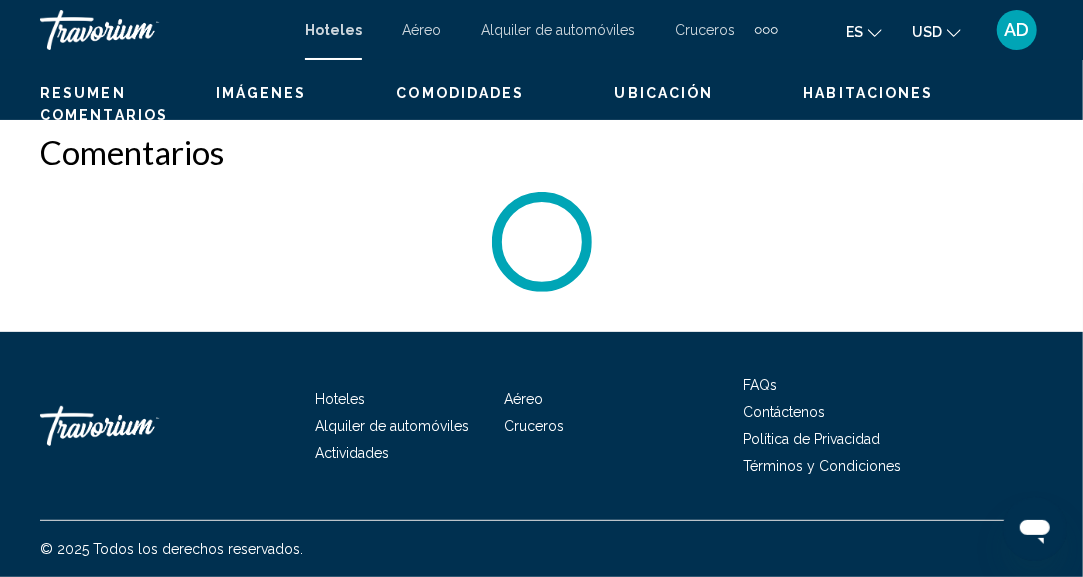 scroll, scrollTop: 246, scrollLeft: 0, axis: vertical 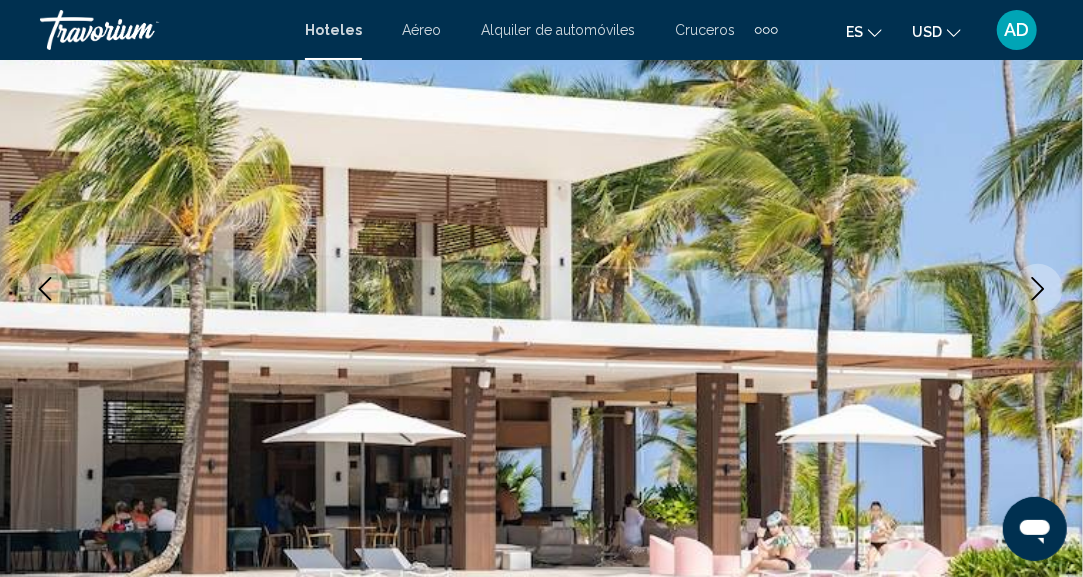 click 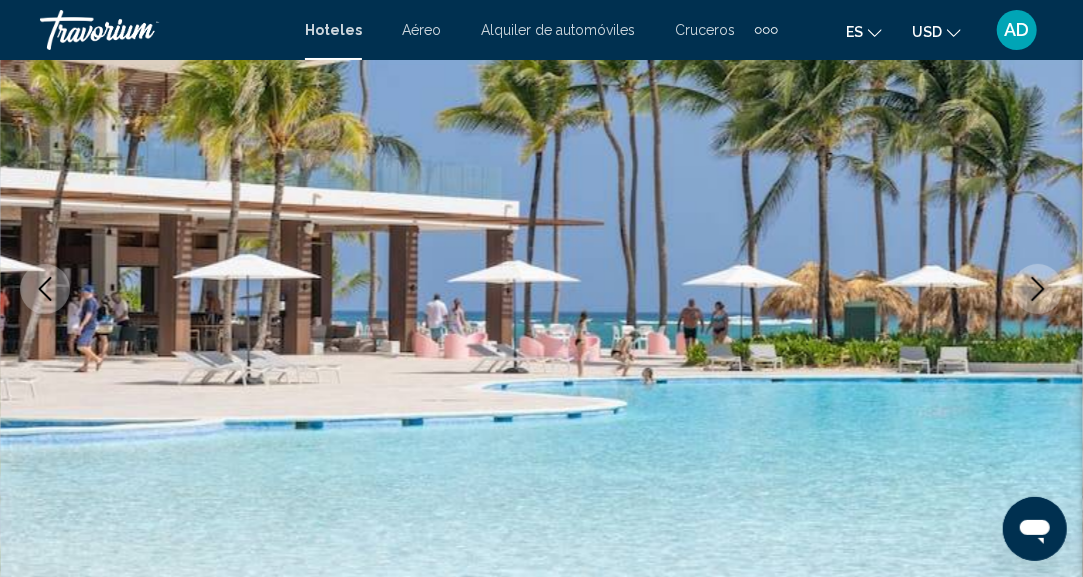 click 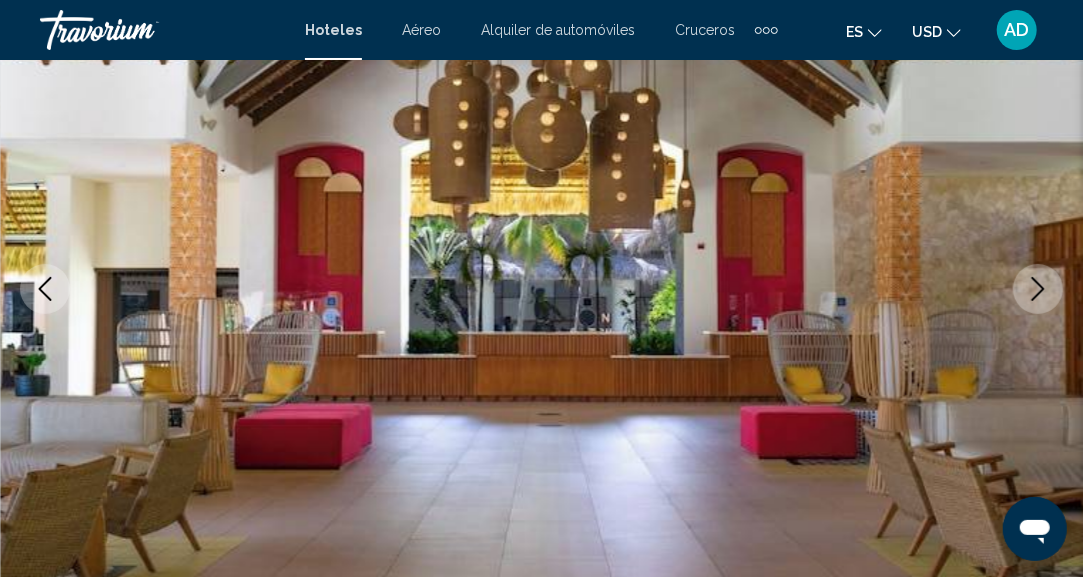 click 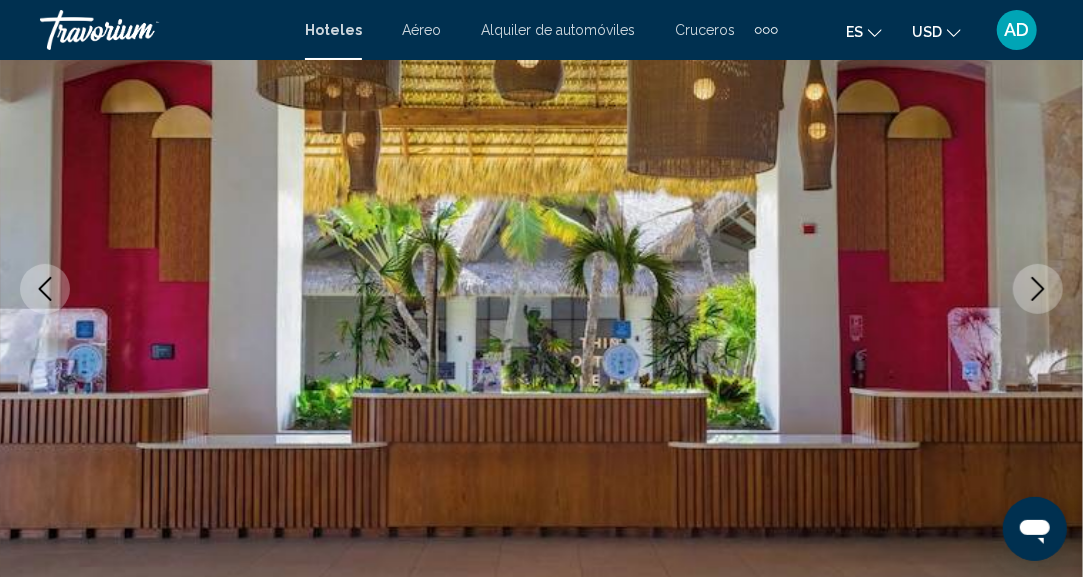 click 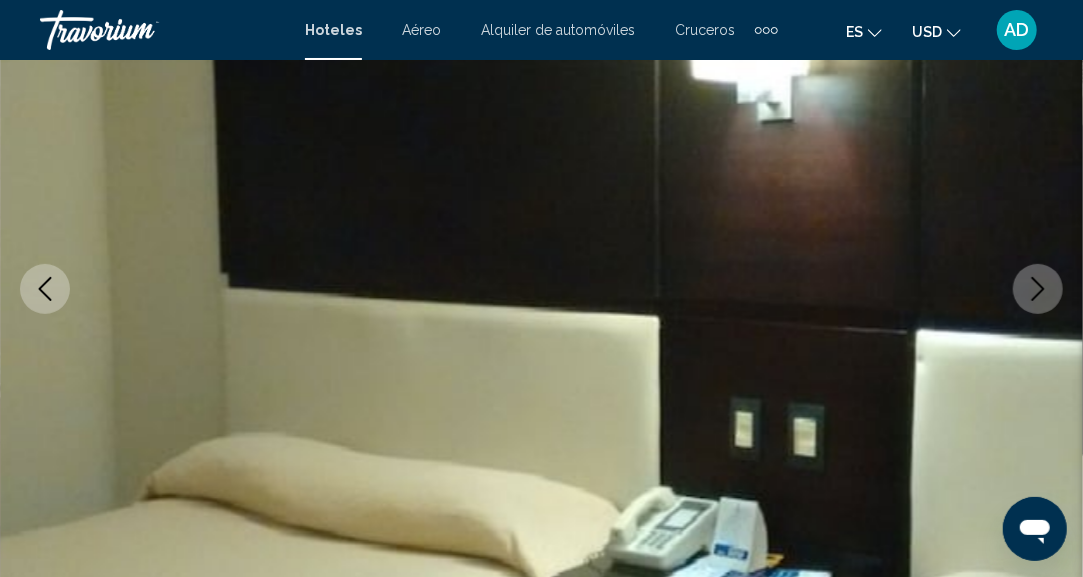 click 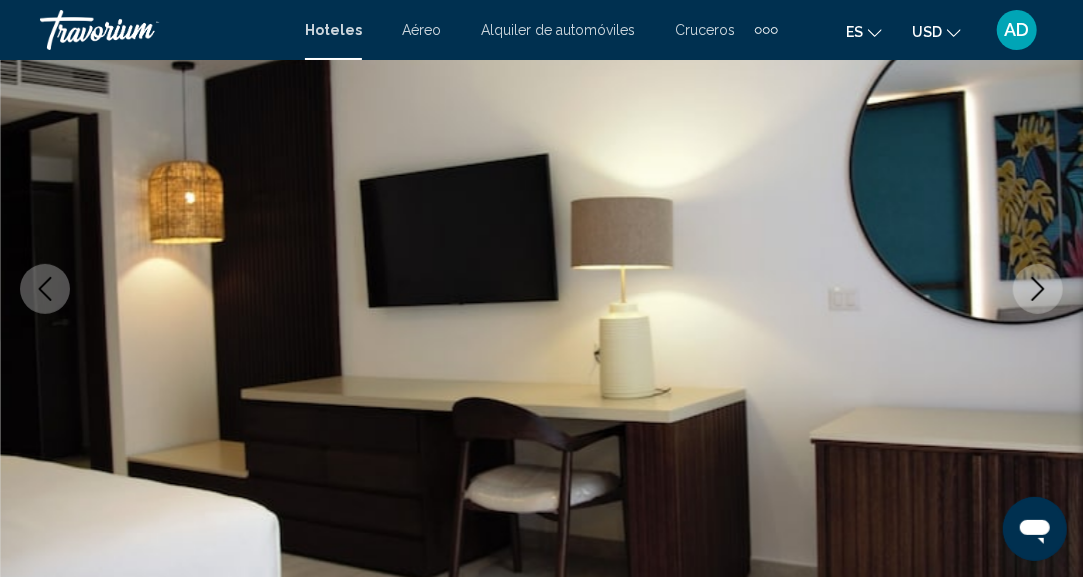 click 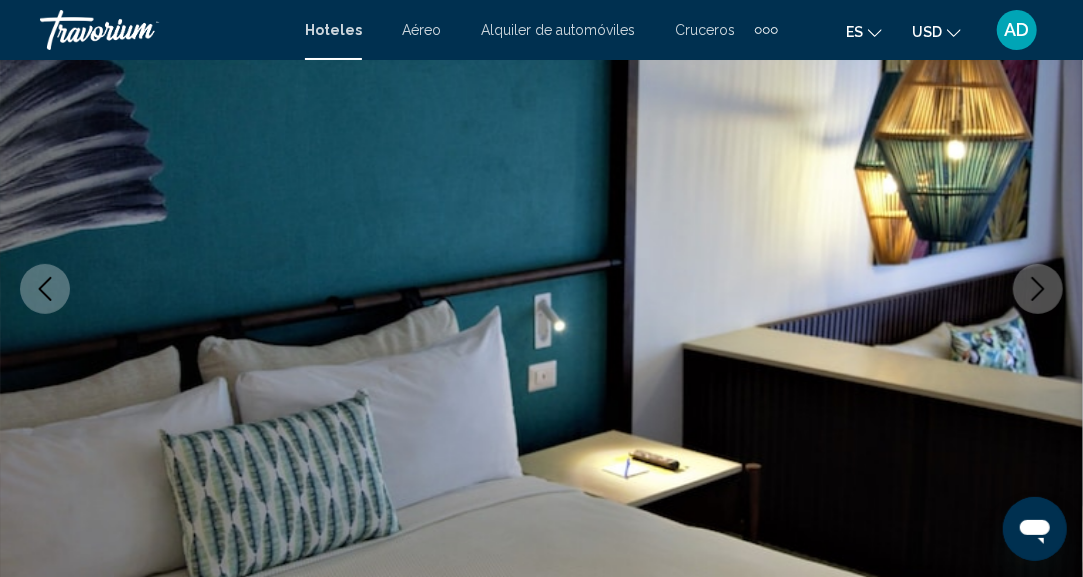 click 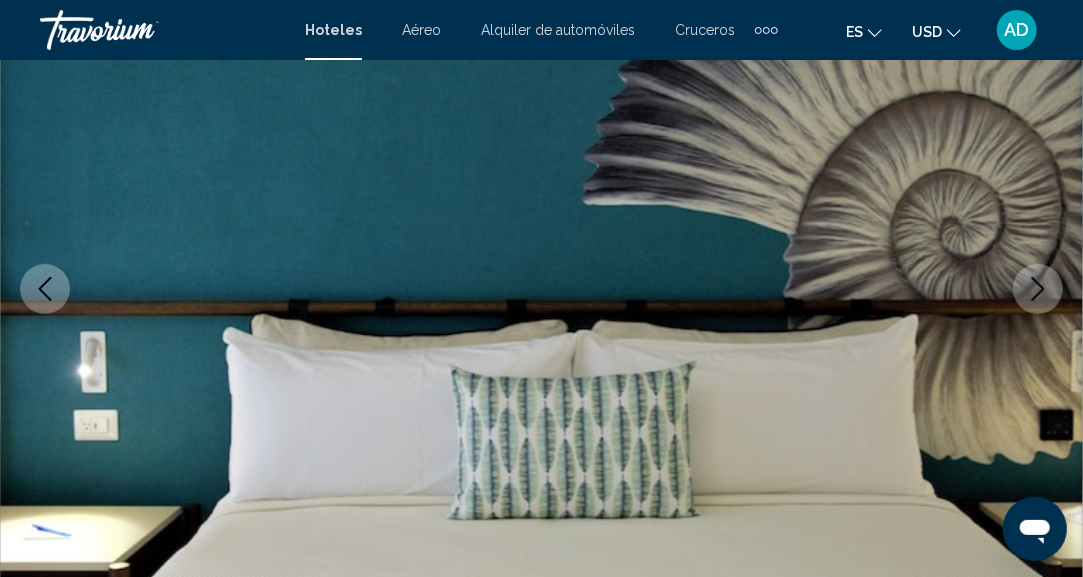 click 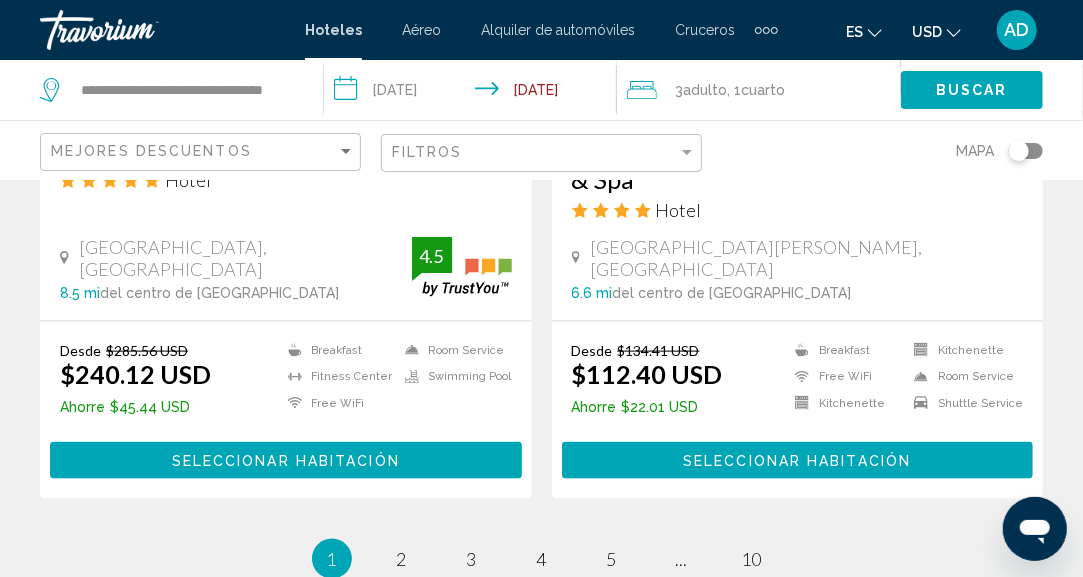 scroll, scrollTop: 4300, scrollLeft: 0, axis: vertical 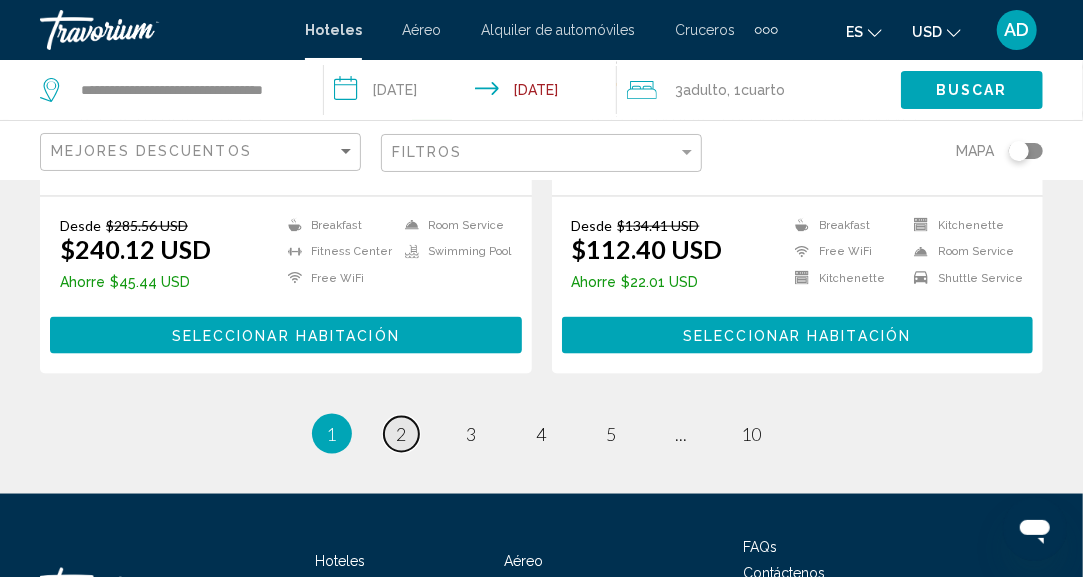 click on "2" at bounding box center [402, 434] 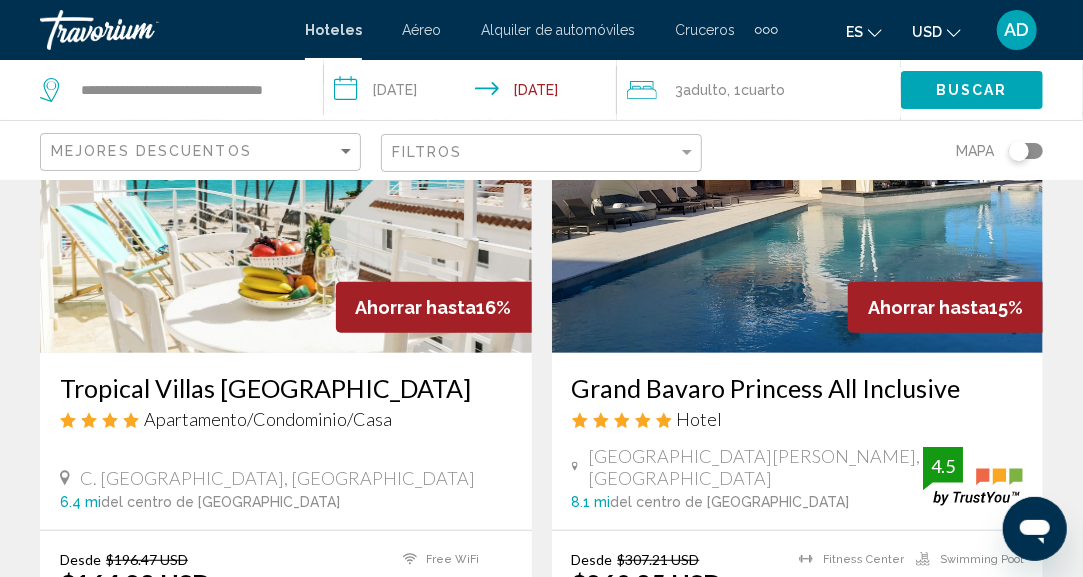 scroll, scrollTop: 200, scrollLeft: 0, axis: vertical 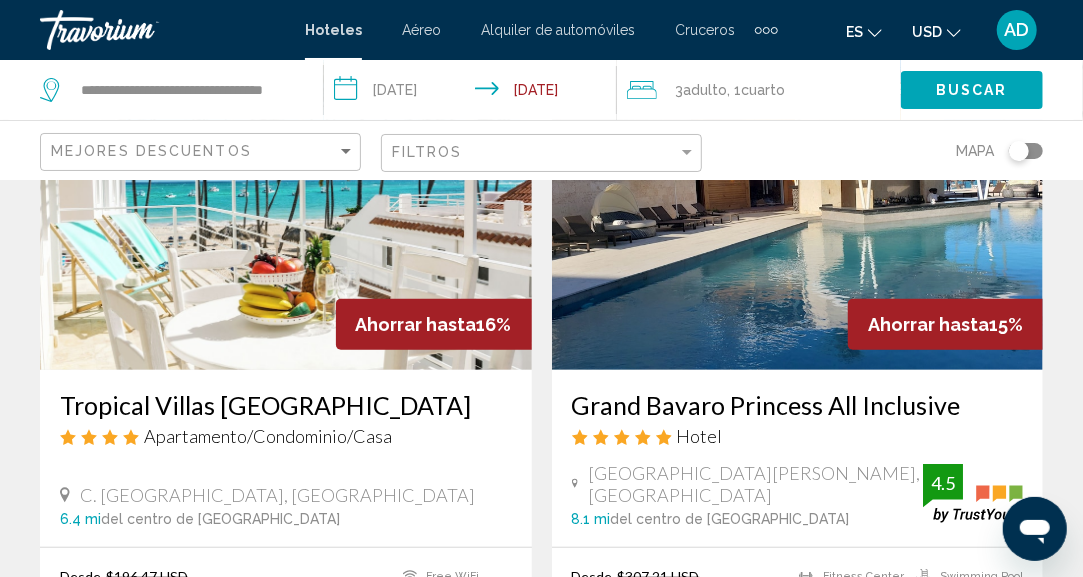 click at bounding box center [286, 210] 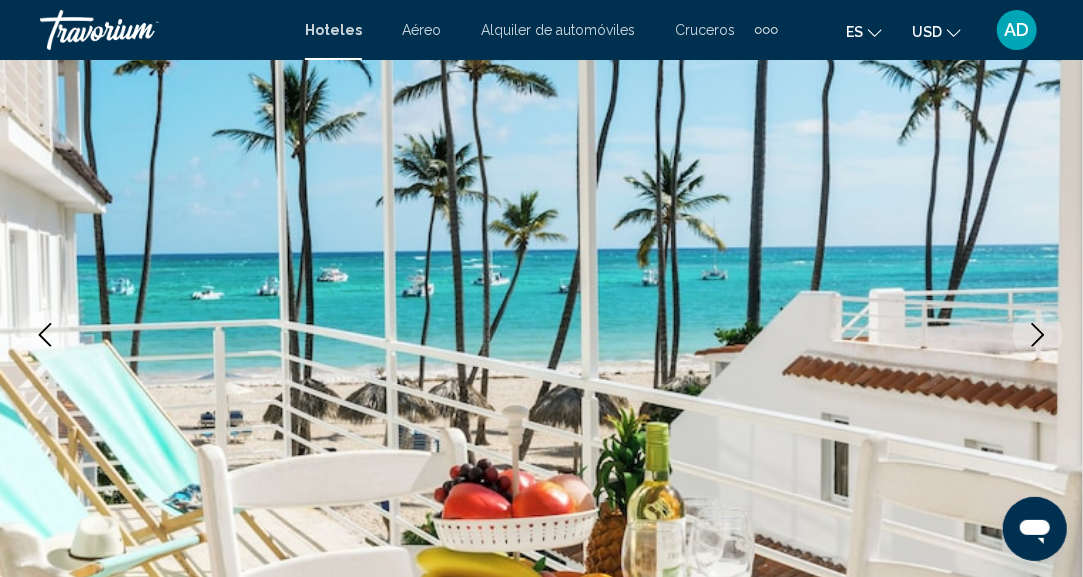 scroll, scrollTop: 246, scrollLeft: 0, axis: vertical 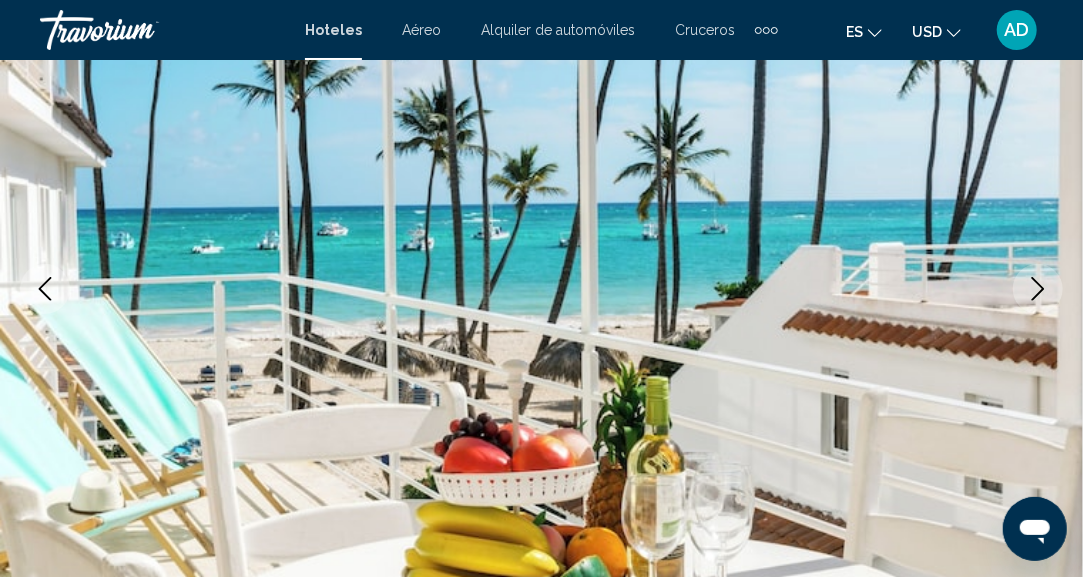 click 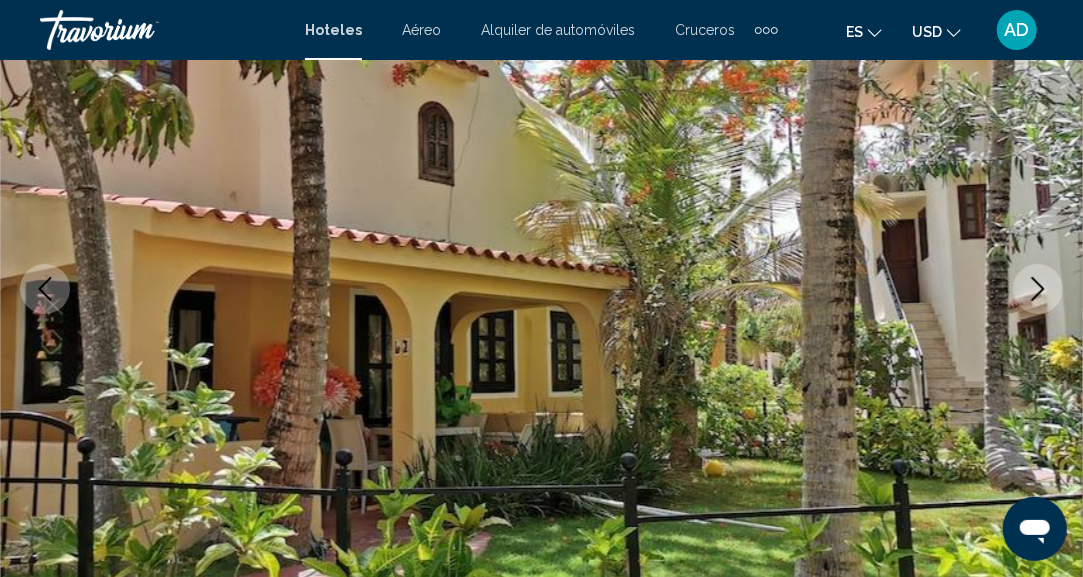 click 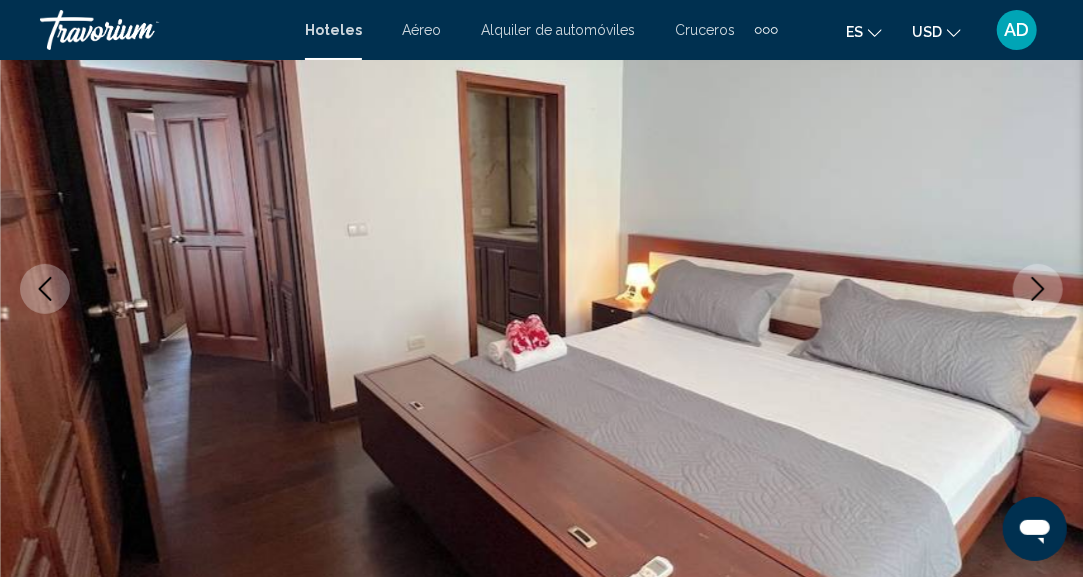 click 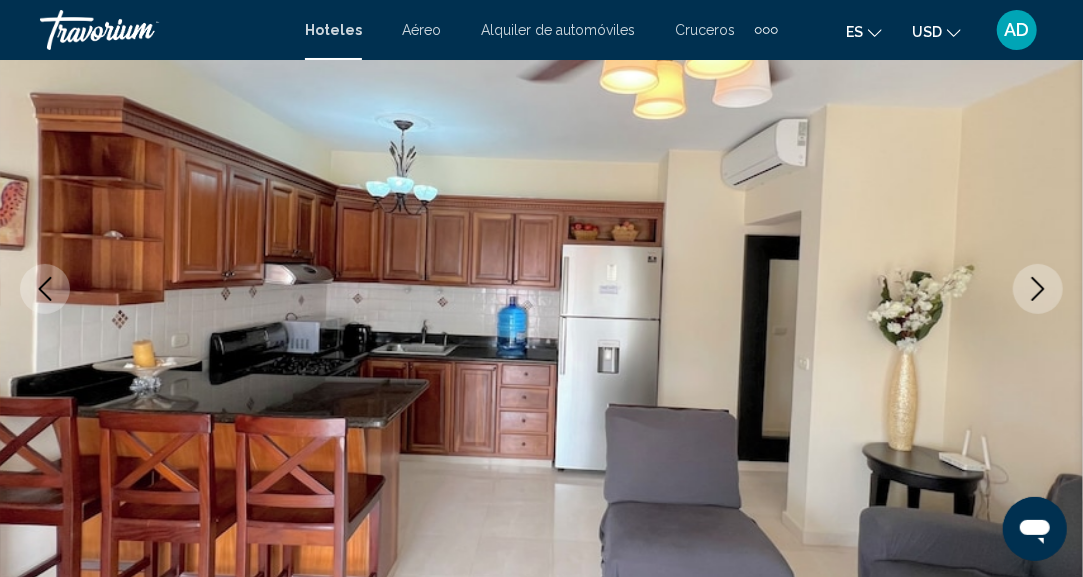 click 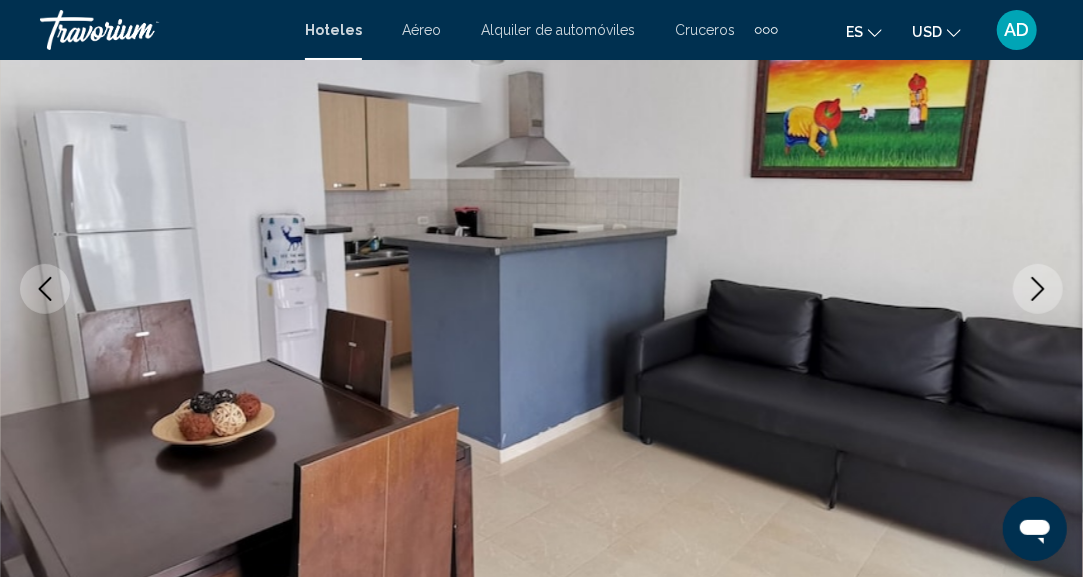 click 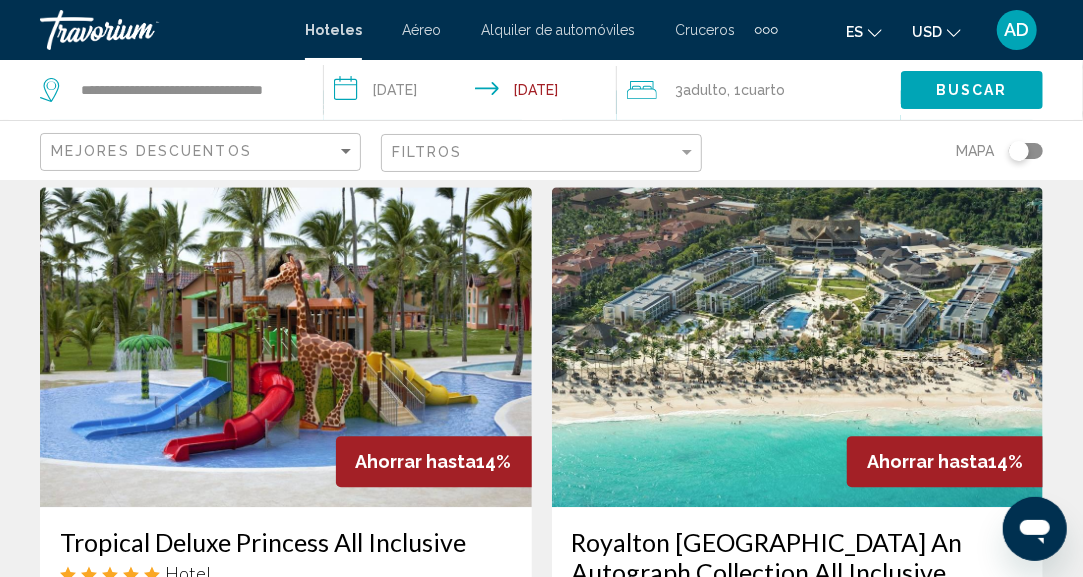 scroll, scrollTop: 2300, scrollLeft: 0, axis: vertical 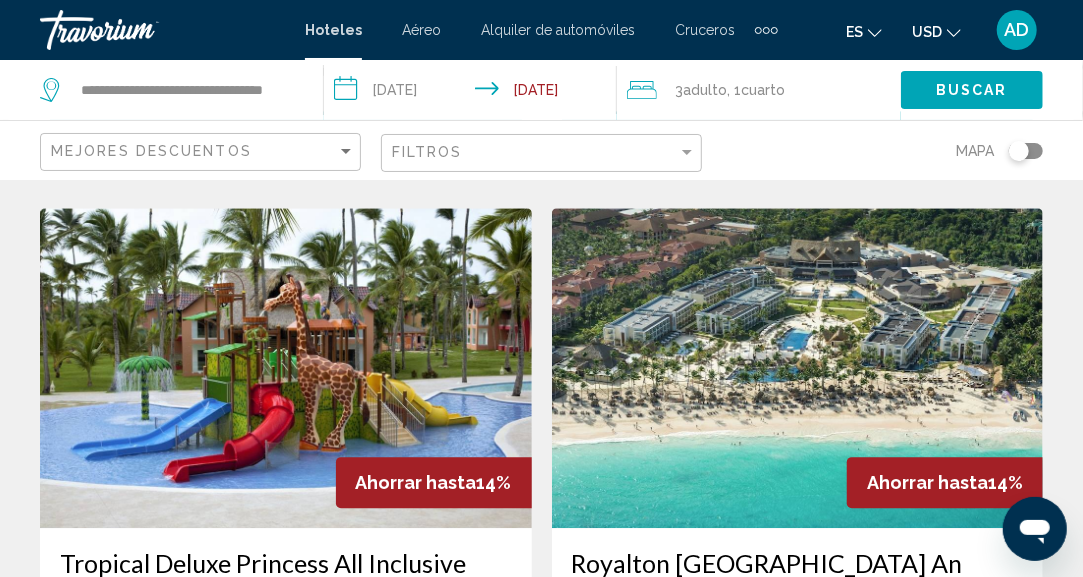 click at bounding box center (286, 368) 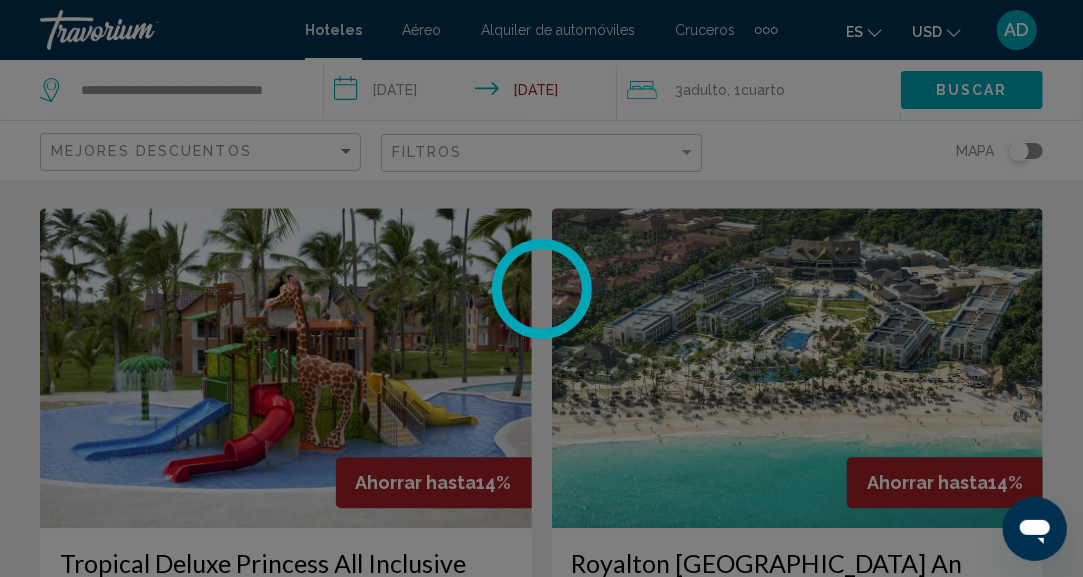 scroll, scrollTop: 246, scrollLeft: 0, axis: vertical 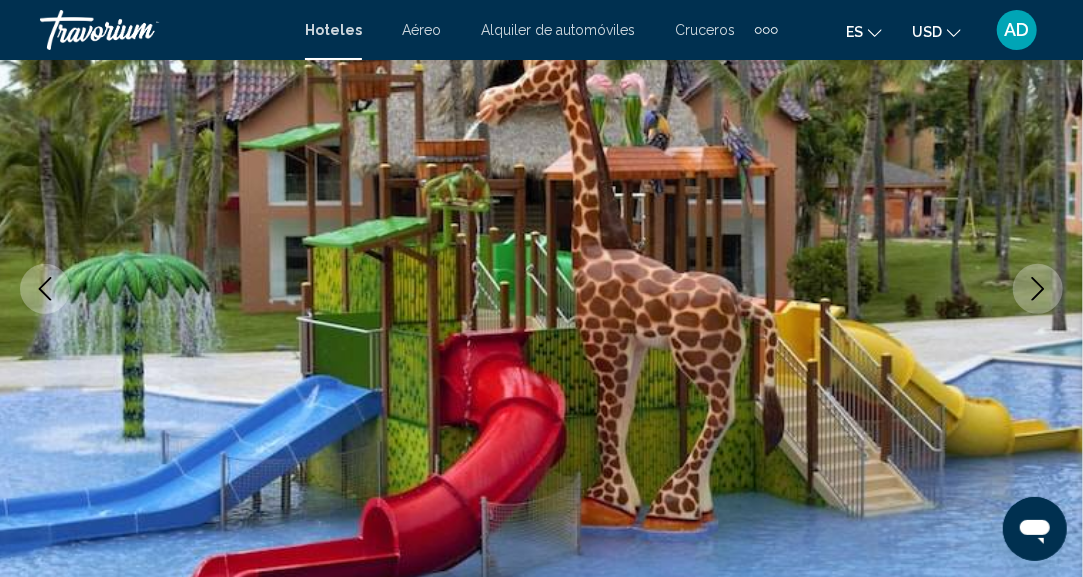 click 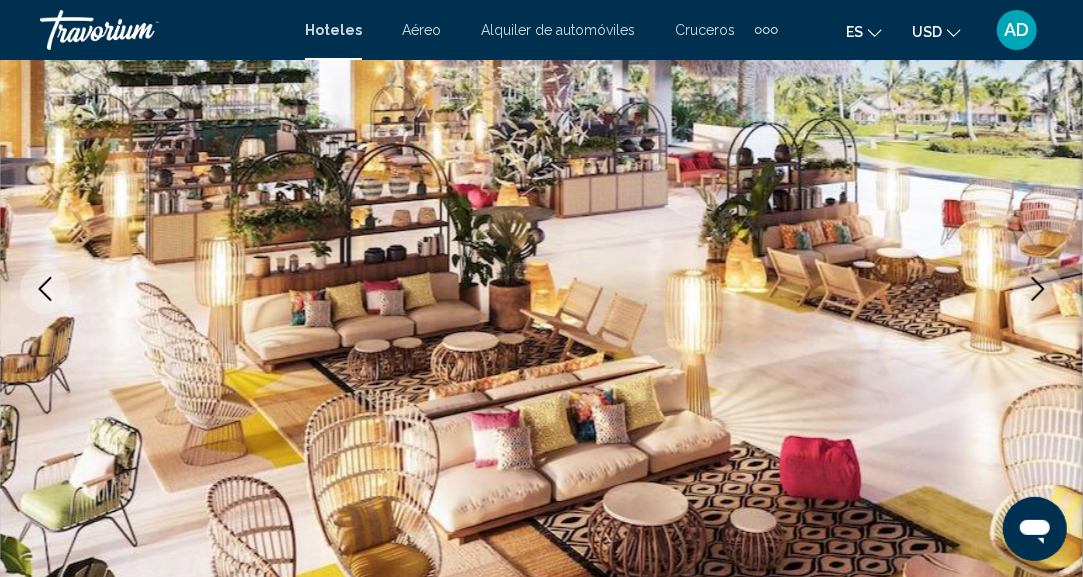 click 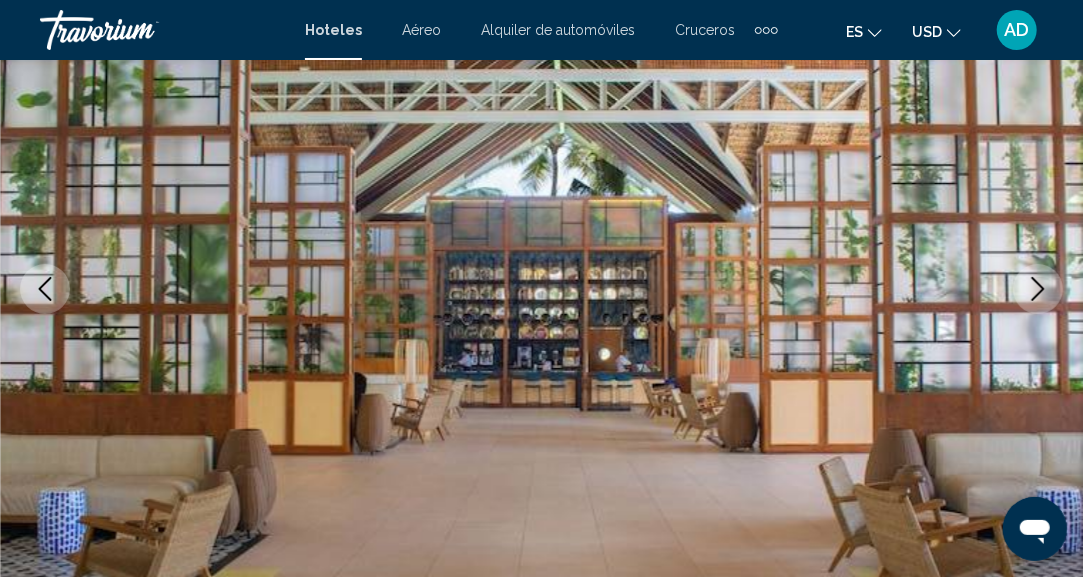 click 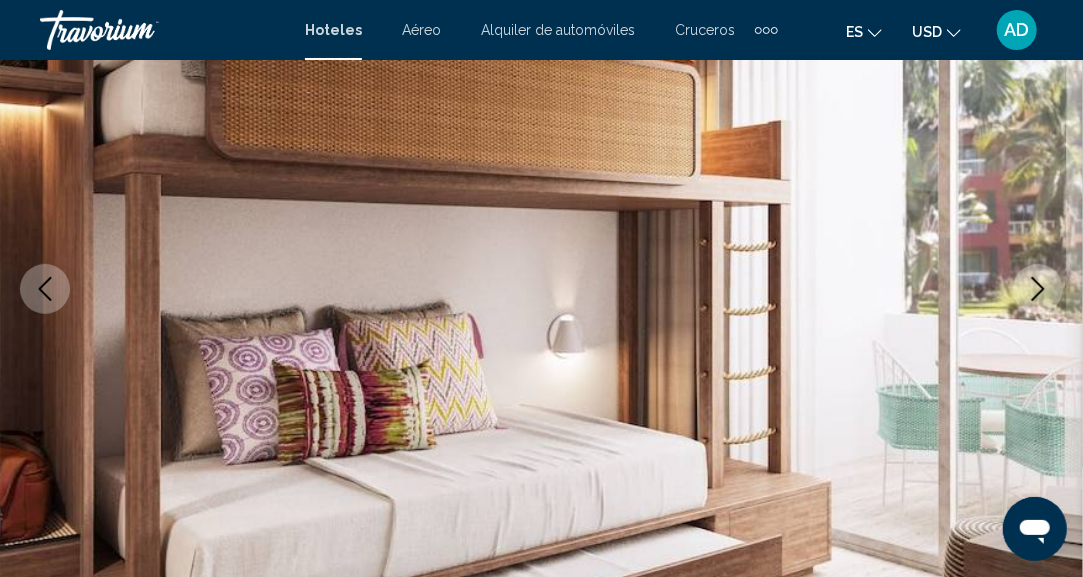click 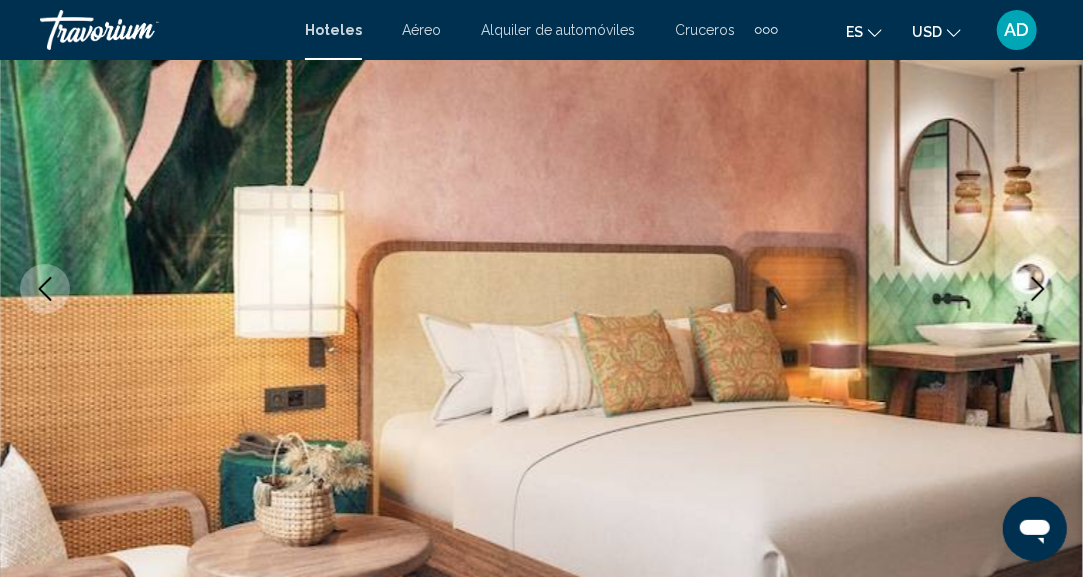 click 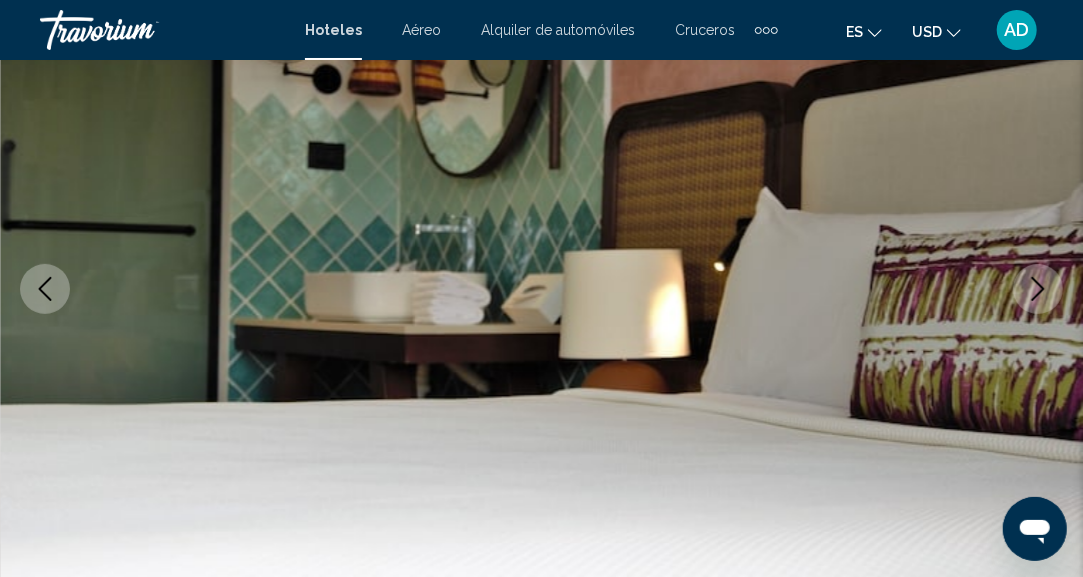 click at bounding box center (541, 289) 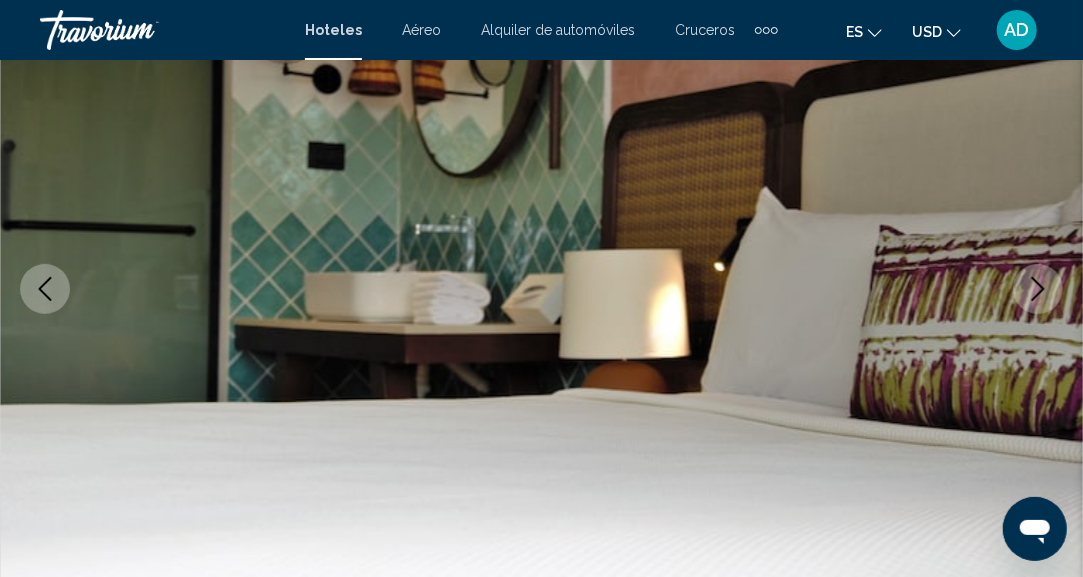 click at bounding box center (45, 289) 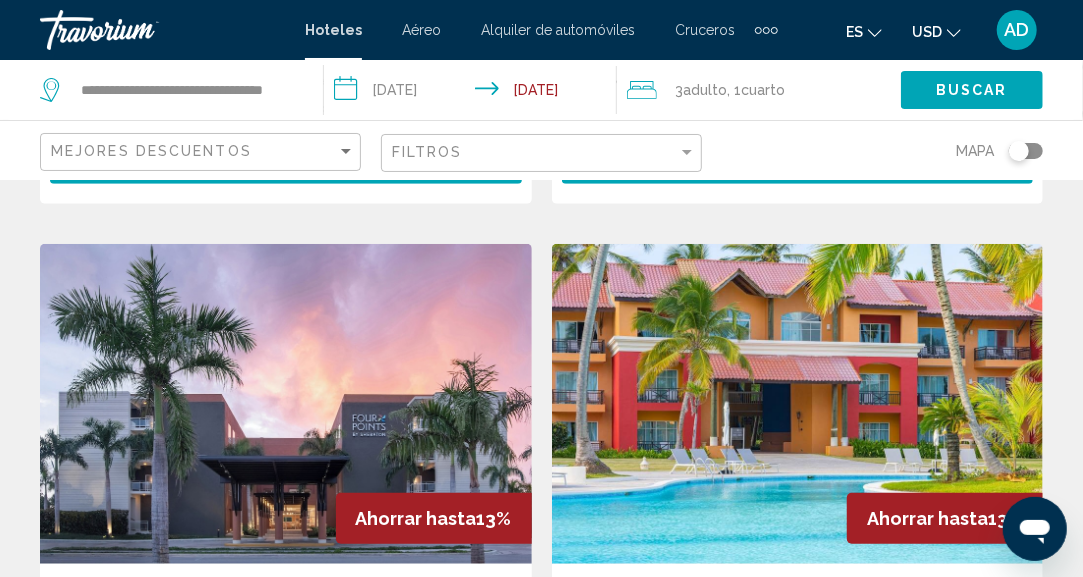 scroll, scrollTop: 3597, scrollLeft: 0, axis: vertical 